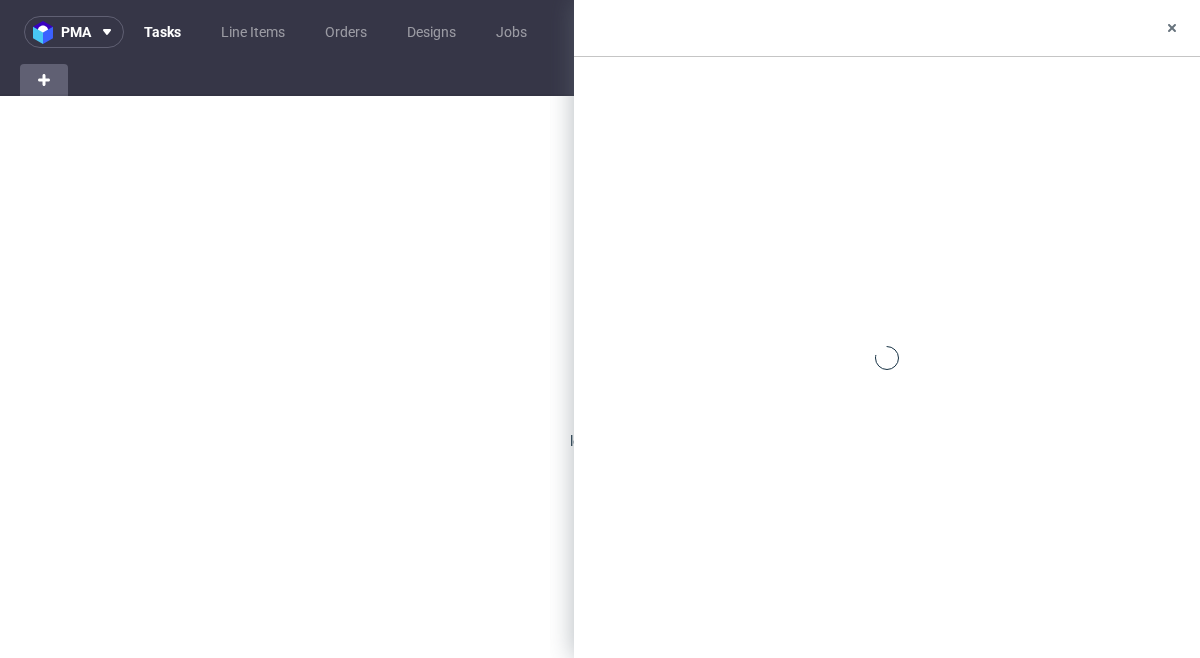scroll, scrollTop: 0, scrollLeft: 0, axis: both 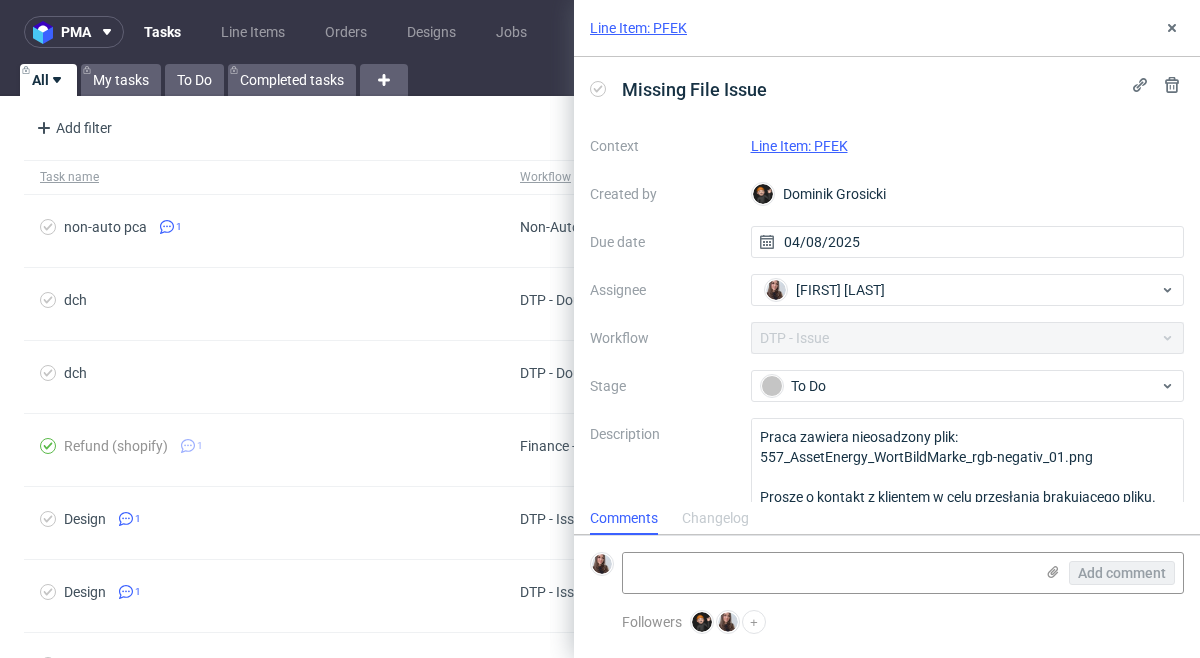 click on "Line Item: PFEK" at bounding box center (887, 28) 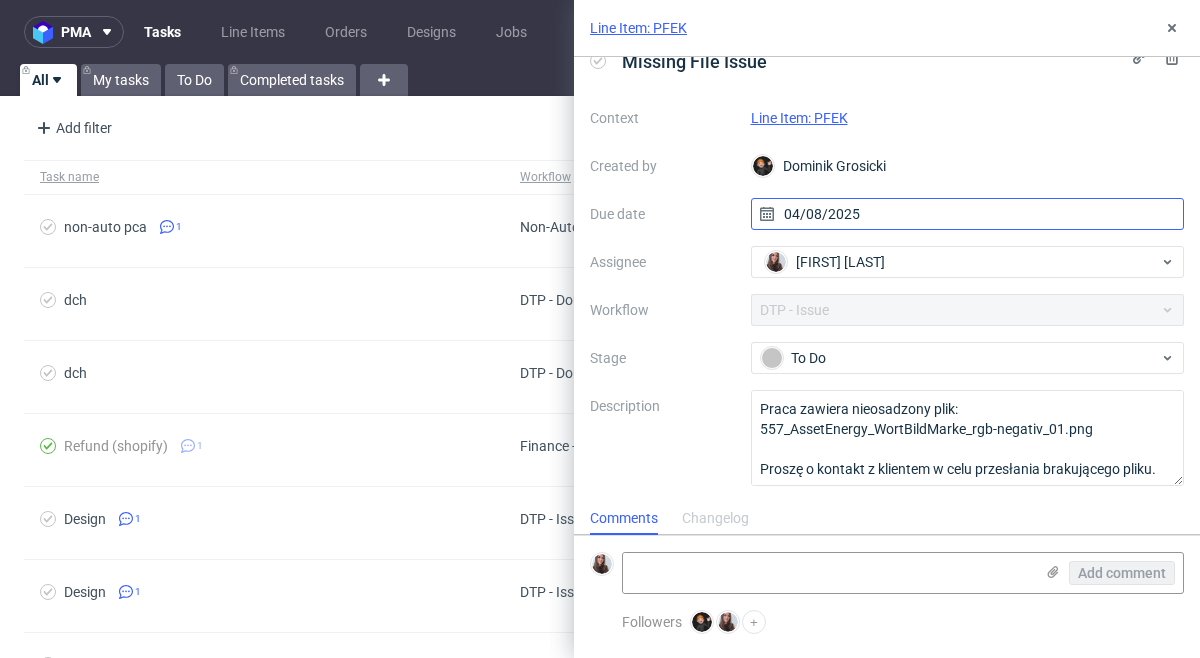 scroll, scrollTop: 0, scrollLeft: 0, axis: both 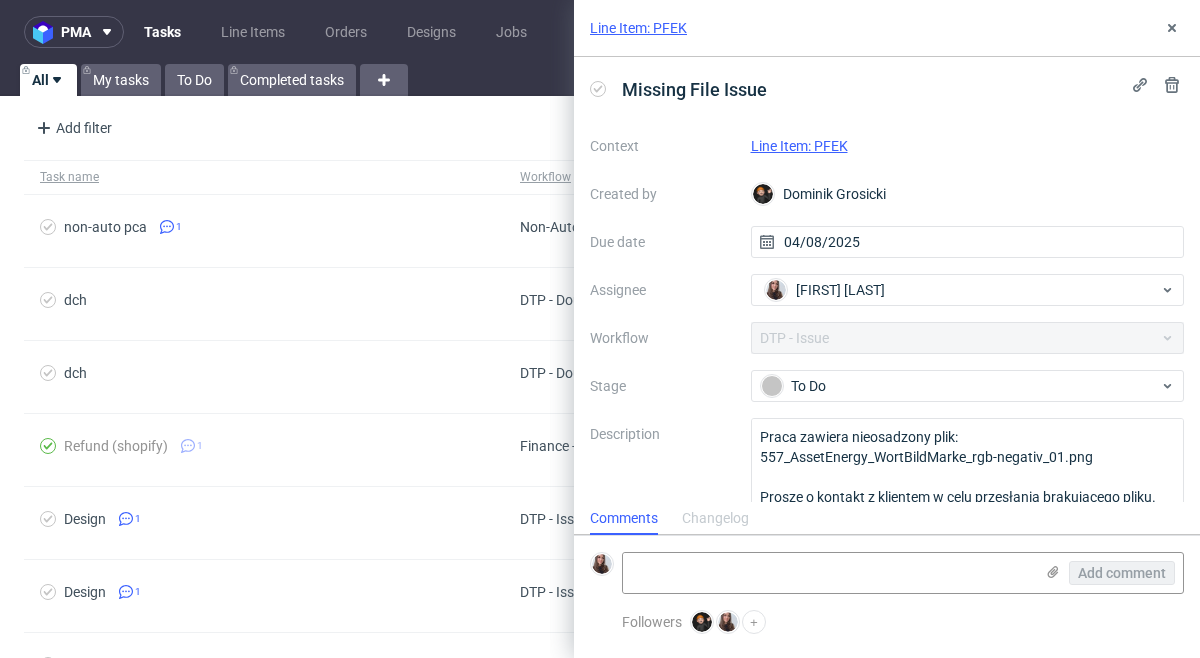 click on "Line Item: PFEK" at bounding box center (799, 146) 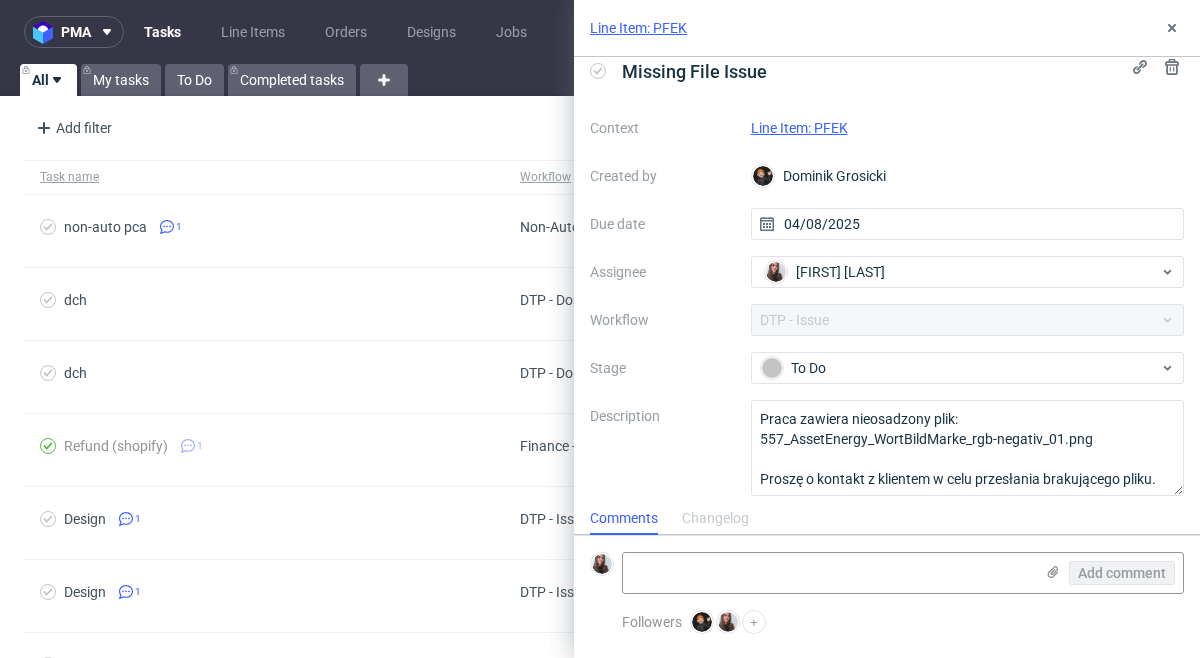 scroll, scrollTop: 28, scrollLeft: 0, axis: vertical 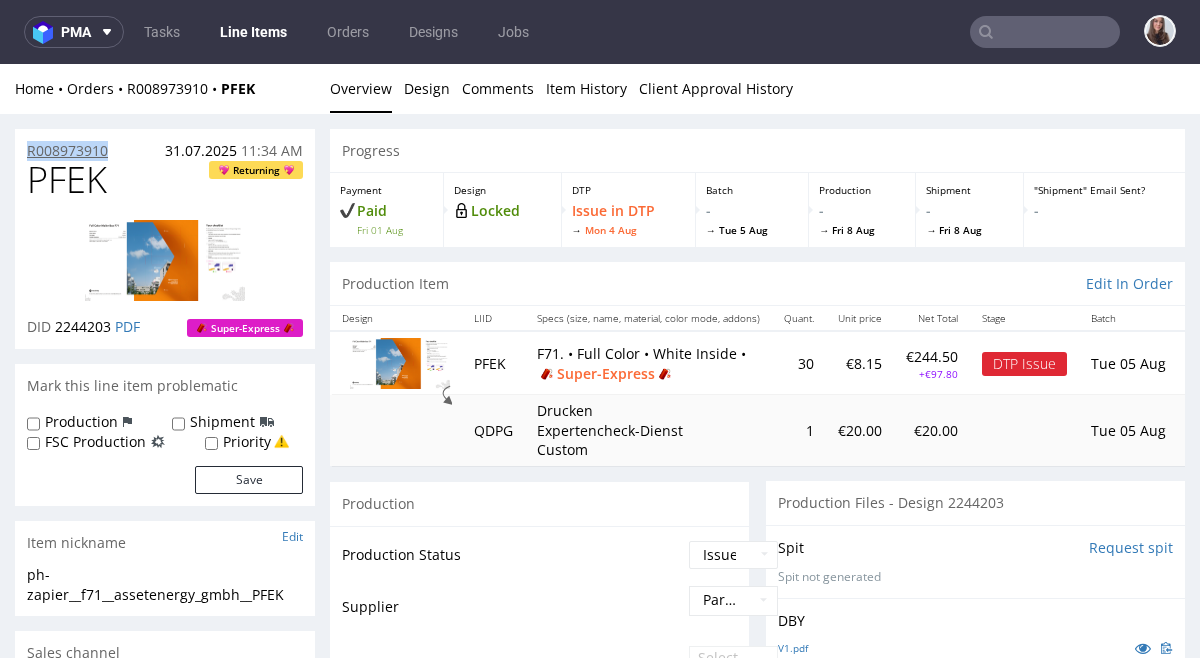 drag, startPoint x: 114, startPoint y: 143, endPoint x: 28, endPoint y: 157, distance: 87.13208 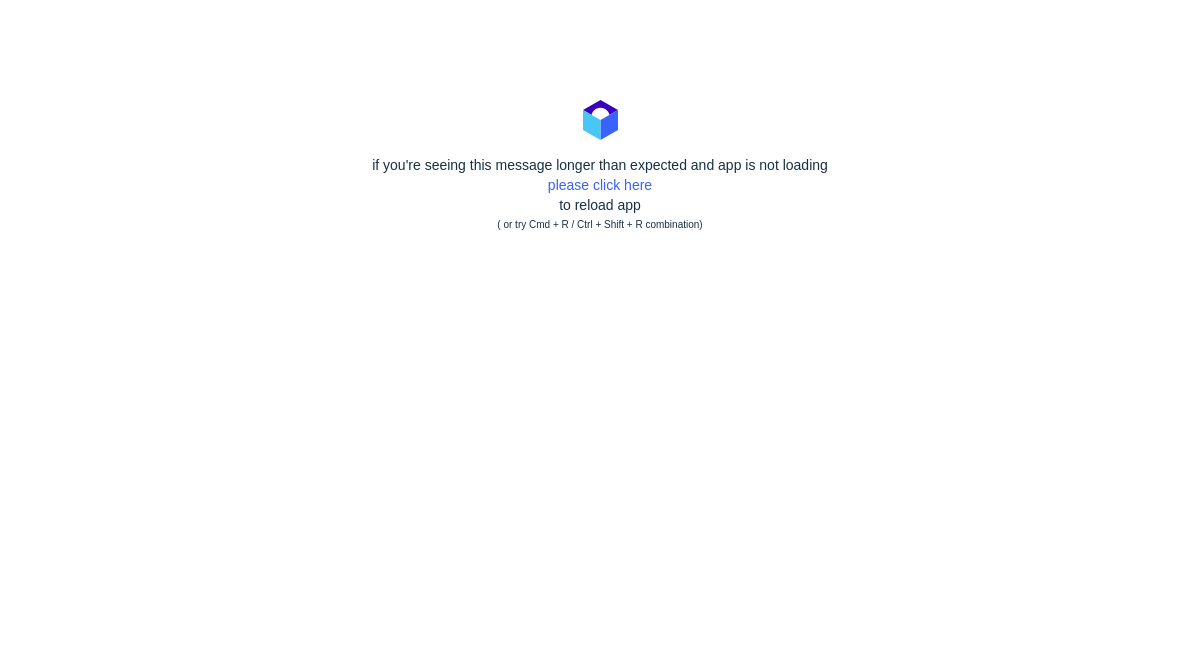 scroll, scrollTop: 0, scrollLeft: 0, axis: both 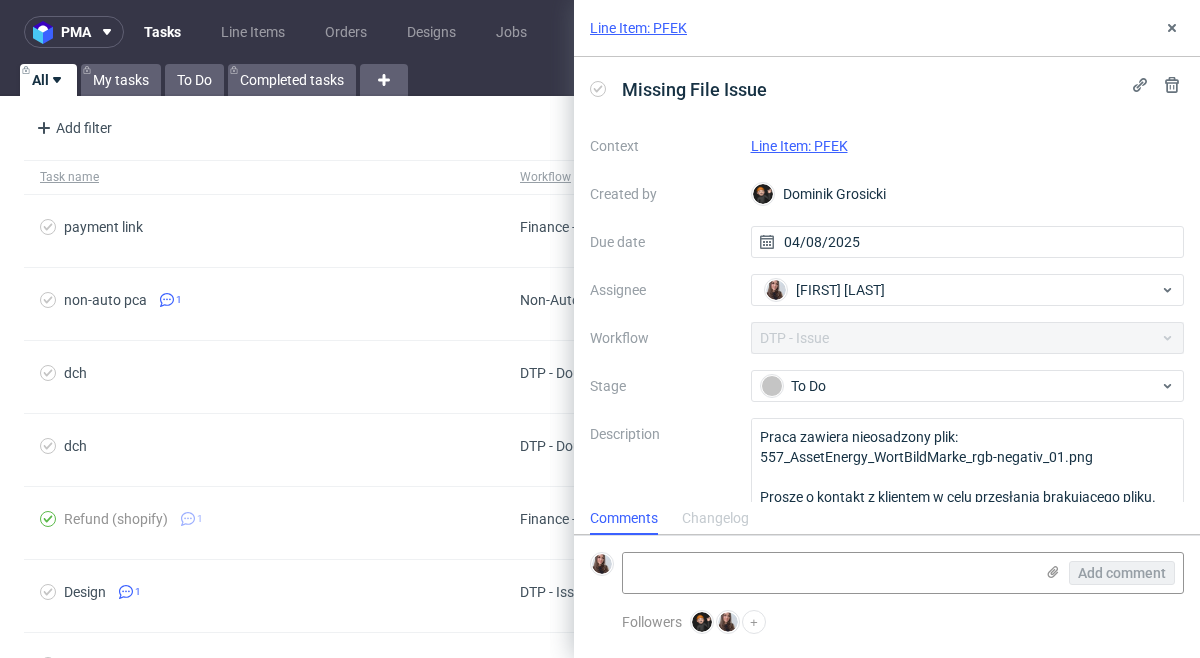 click on "Line Item: PFEK" at bounding box center [799, 146] 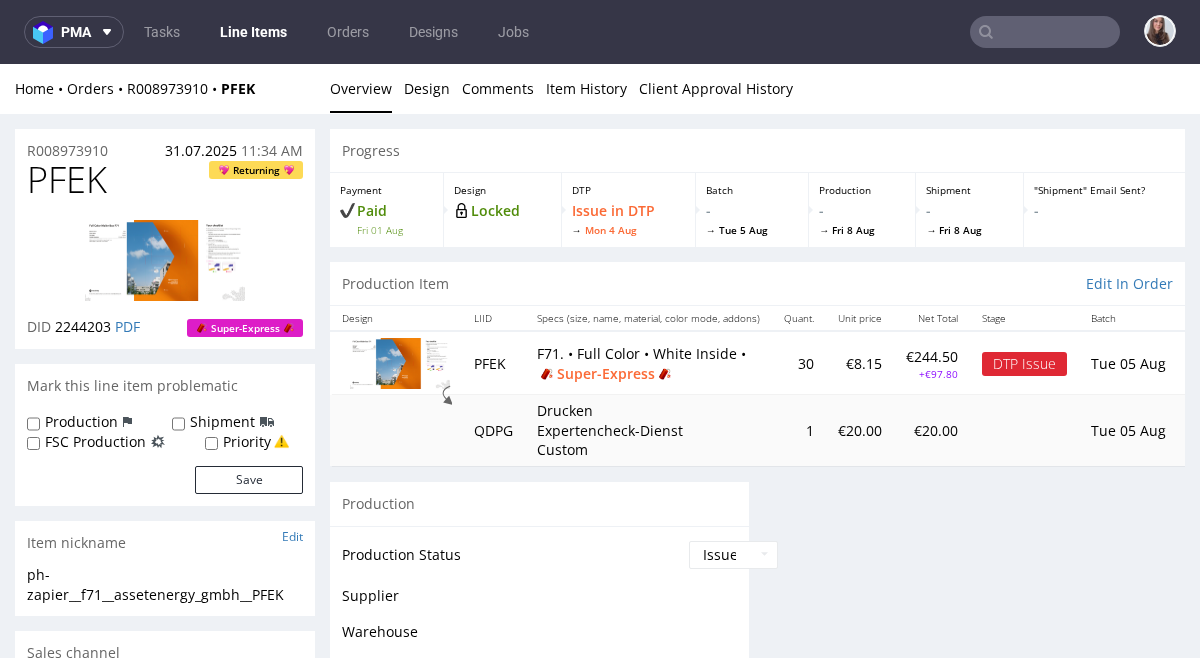 scroll, scrollTop: 0, scrollLeft: 0, axis: both 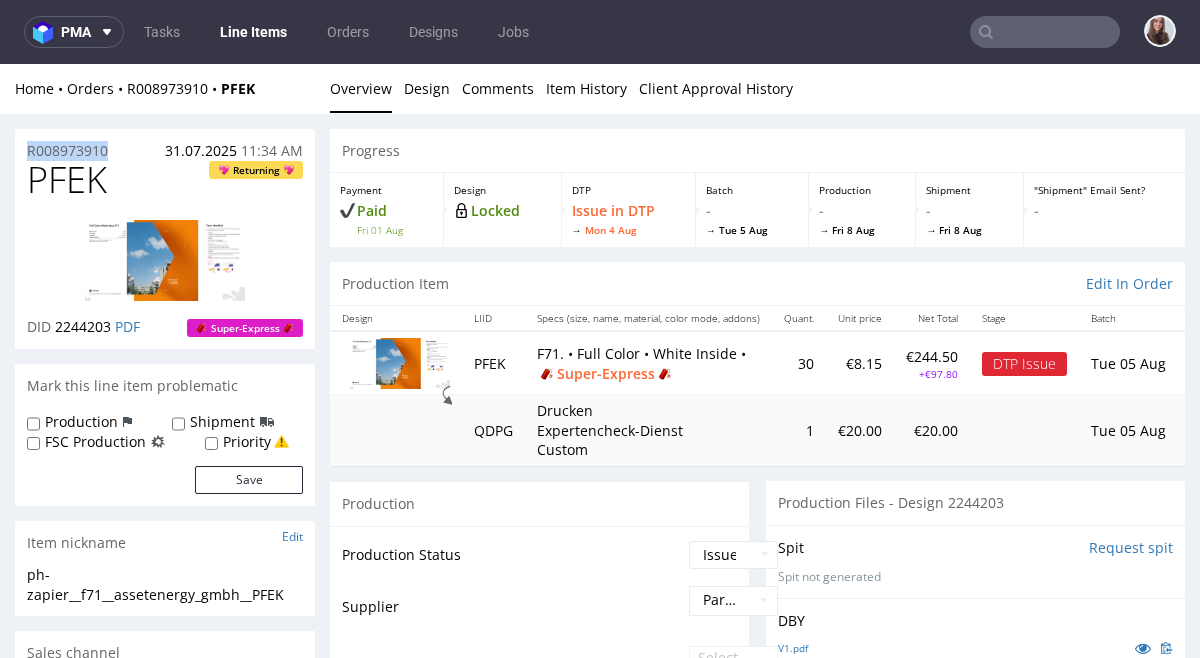 drag, startPoint x: 118, startPoint y: 148, endPoint x: 25, endPoint y: 151, distance: 93.04838 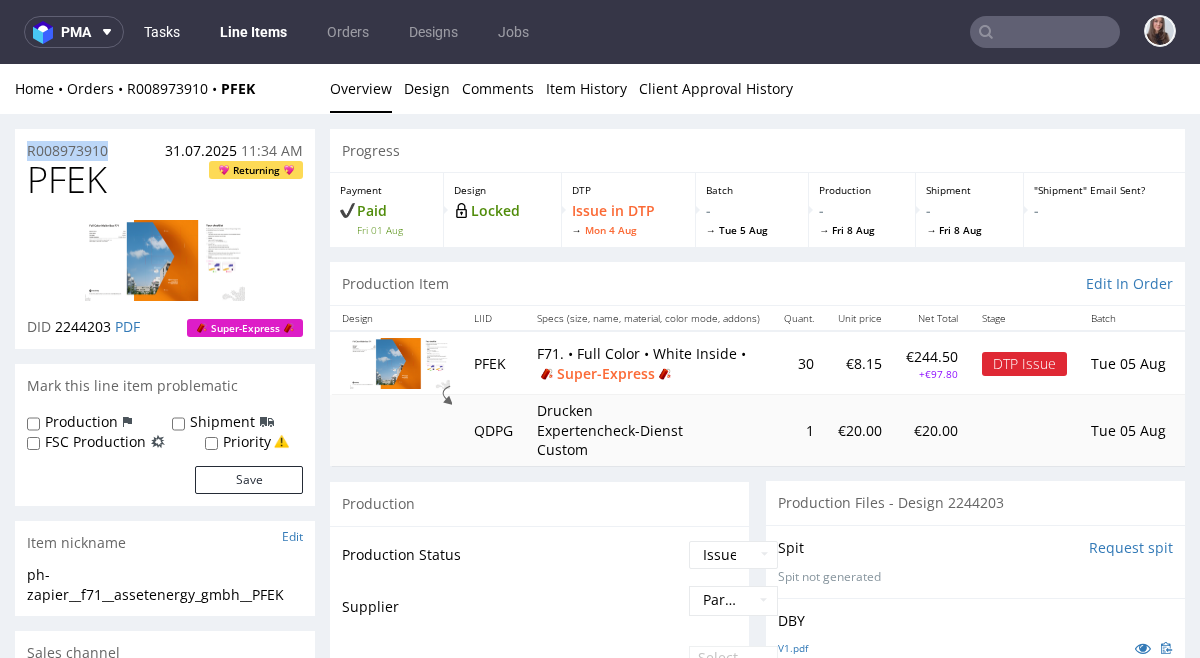 click on "Tasks" at bounding box center [162, 32] 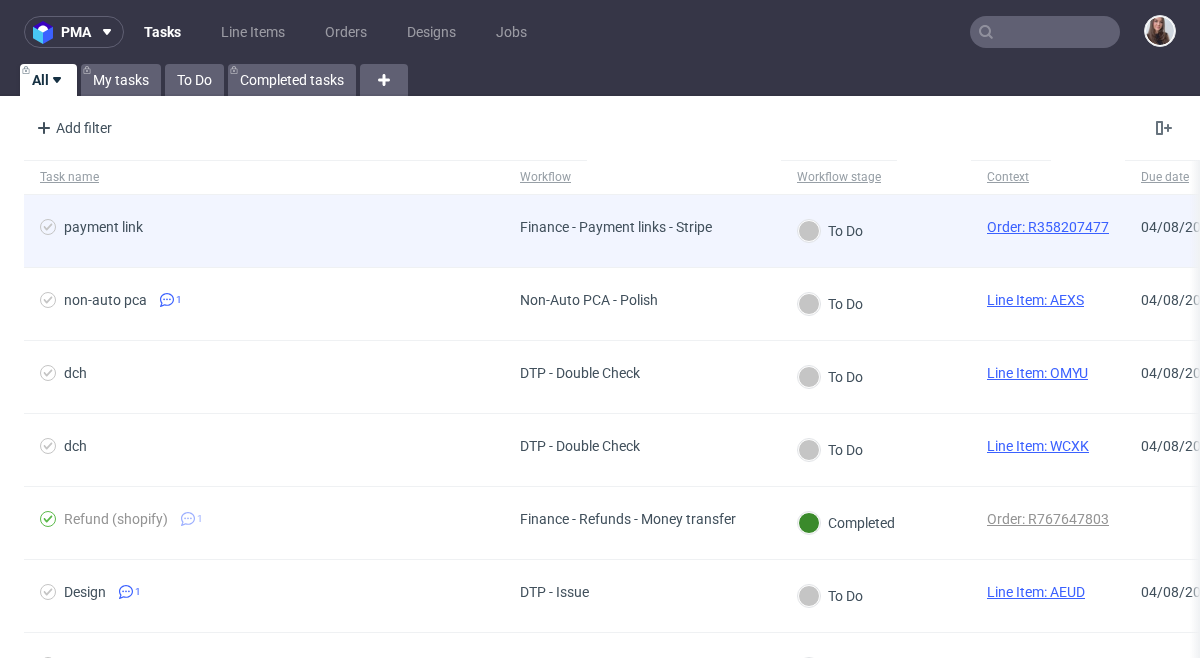 scroll, scrollTop: 0, scrollLeft: 71, axis: horizontal 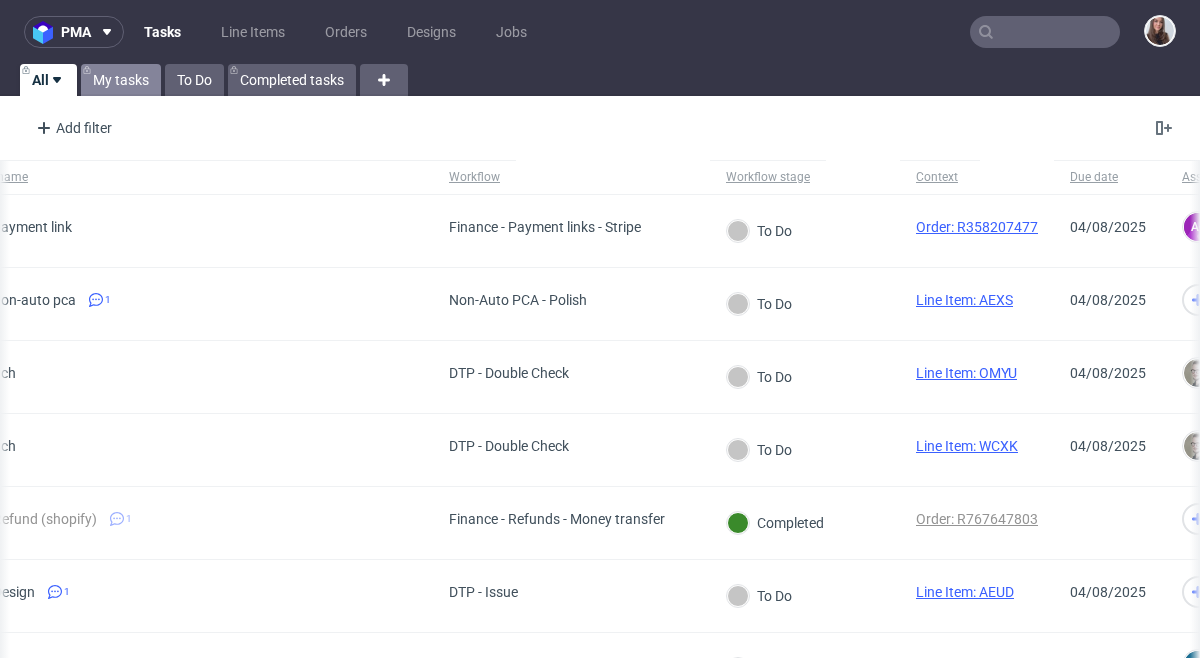 click on "My tasks" at bounding box center [121, 80] 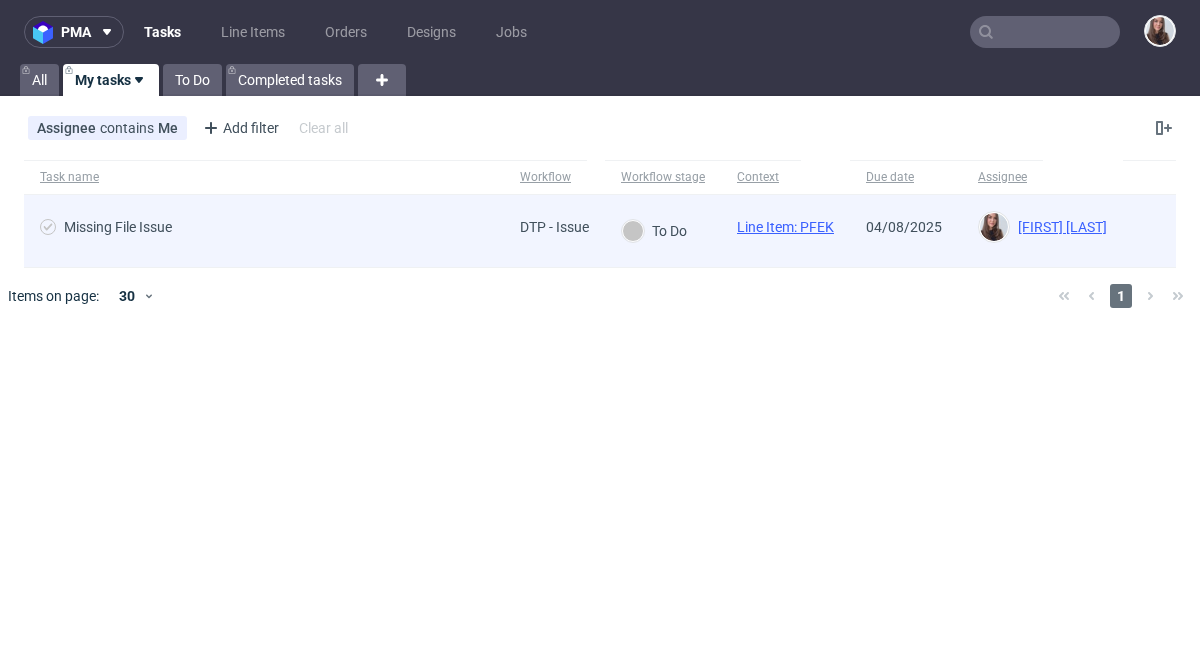 click on "Missing File Issue" at bounding box center (264, 231) 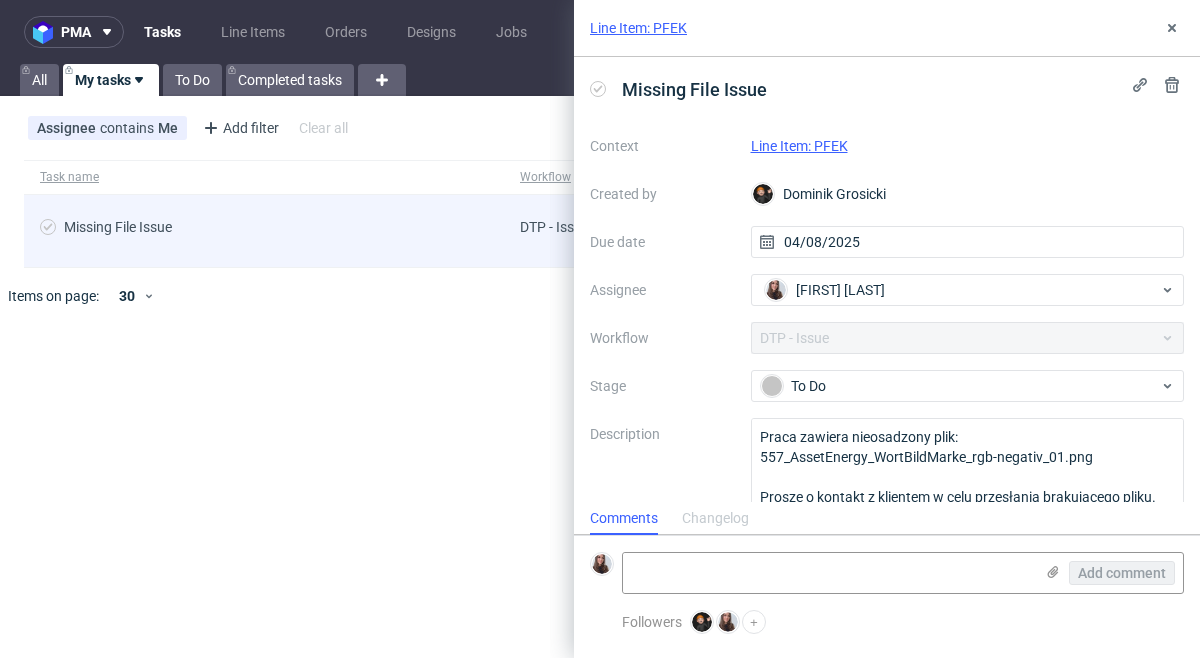 scroll, scrollTop: 16, scrollLeft: 0, axis: vertical 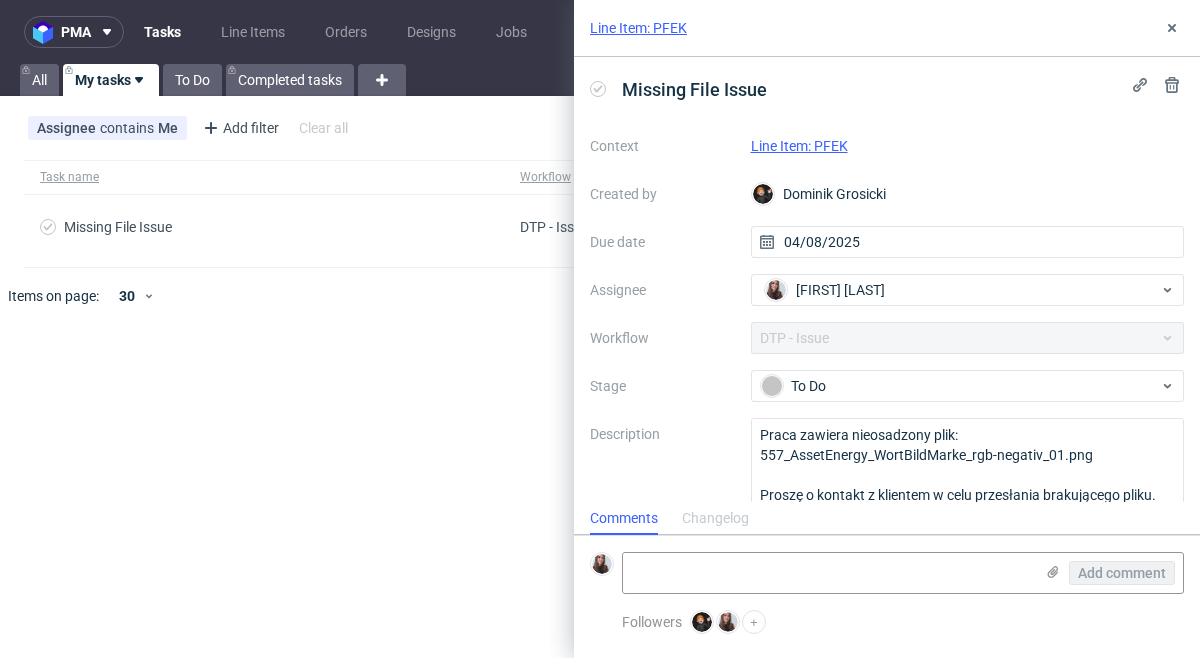 click on "pma Tasks Line Items Orders Designs Jobs All My tasks To Do Completed tasks Assignee contains Me Add filter Hide filters Clear all Task name Workflow Workflow stage Context Due date Assignee Missing File Issue DTP - Issue To Do Line Item: PFEK 04/08/2025 Sandra Beśka Sandra Beśka Items on page: 30 1 Line Item: PFEK Missing File Issue Context Line Item: PFEK Created by Dominik Grosicki Due date 04/08/2025 Assignee Sandra Beśka Workflow DTP - Issue Stage To Do Description Praca zawiera nieosadzony plik:
557_AssetEnergy_WortBildMarke_rgb-negativ_01.png
Proszę o kontakt z klientem w celu przesłania brakującego pliku.
Comments Changelog Add comment Followers Dominik Grosicki Sandra Beśka +" at bounding box center (600, 329) 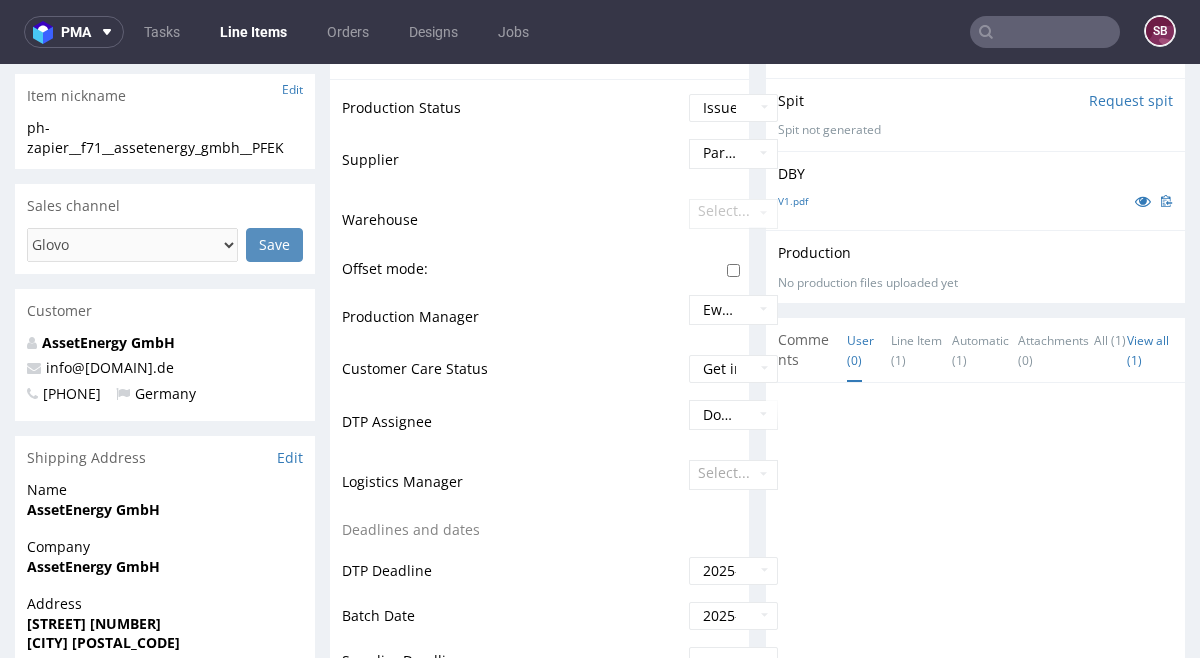 scroll, scrollTop: 0, scrollLeft: 0, axis: both 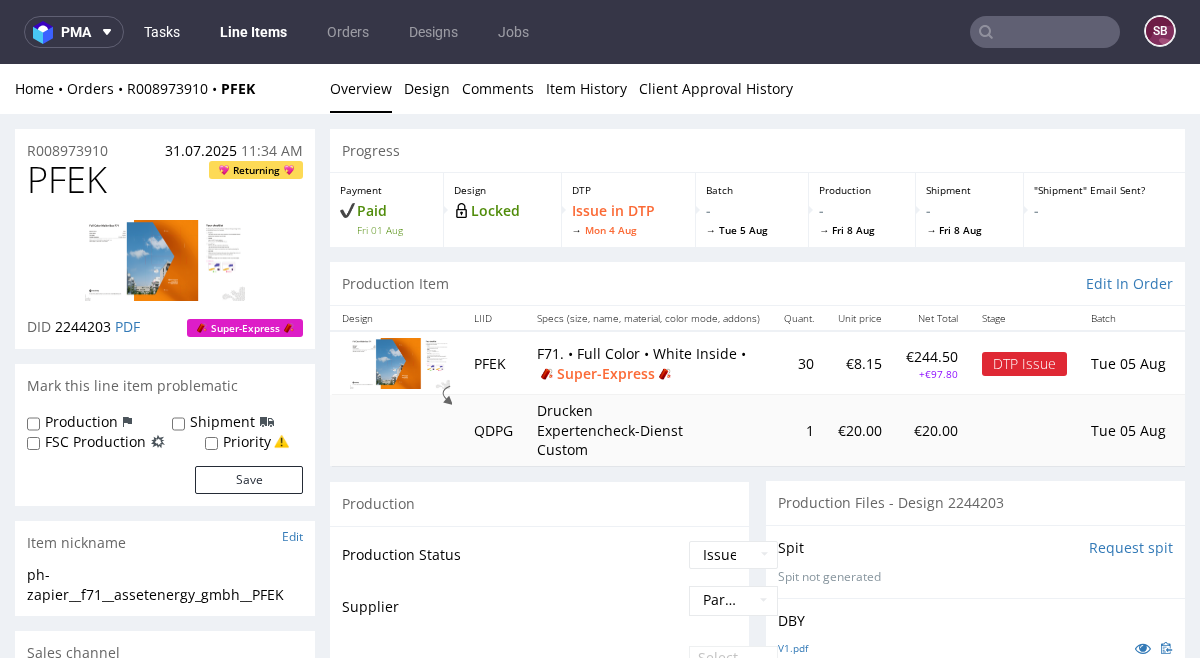 click on "Tasks" at bounding box center [162, 32] 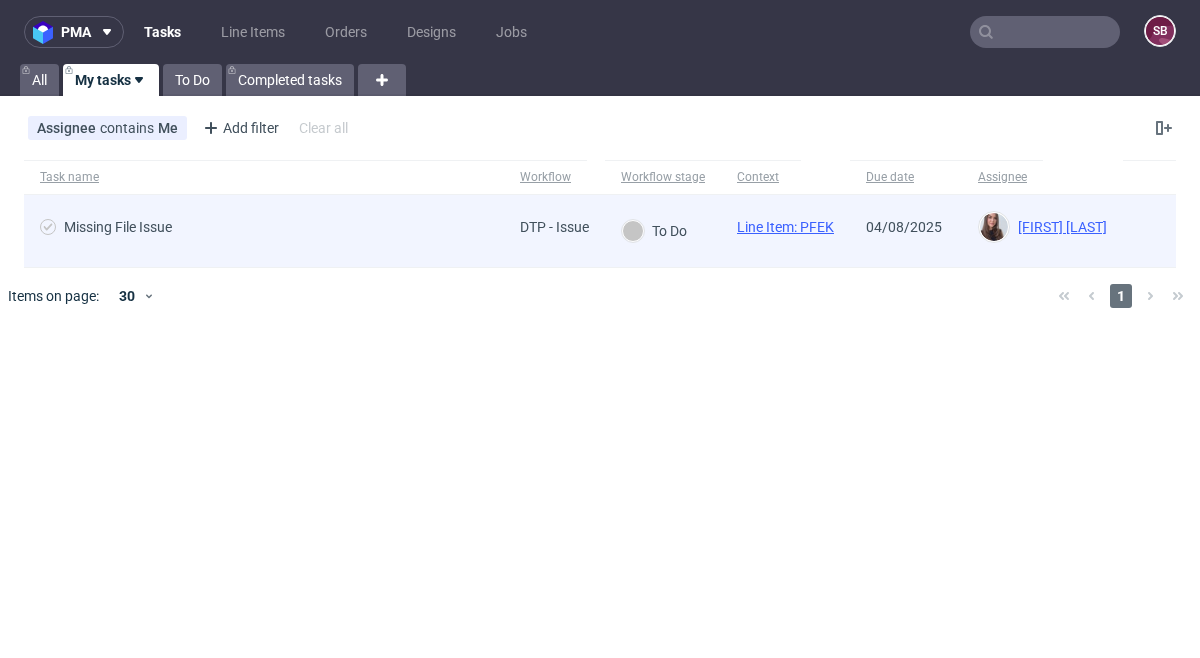click on "Missing File Issue" at bounding box center [264, 231] 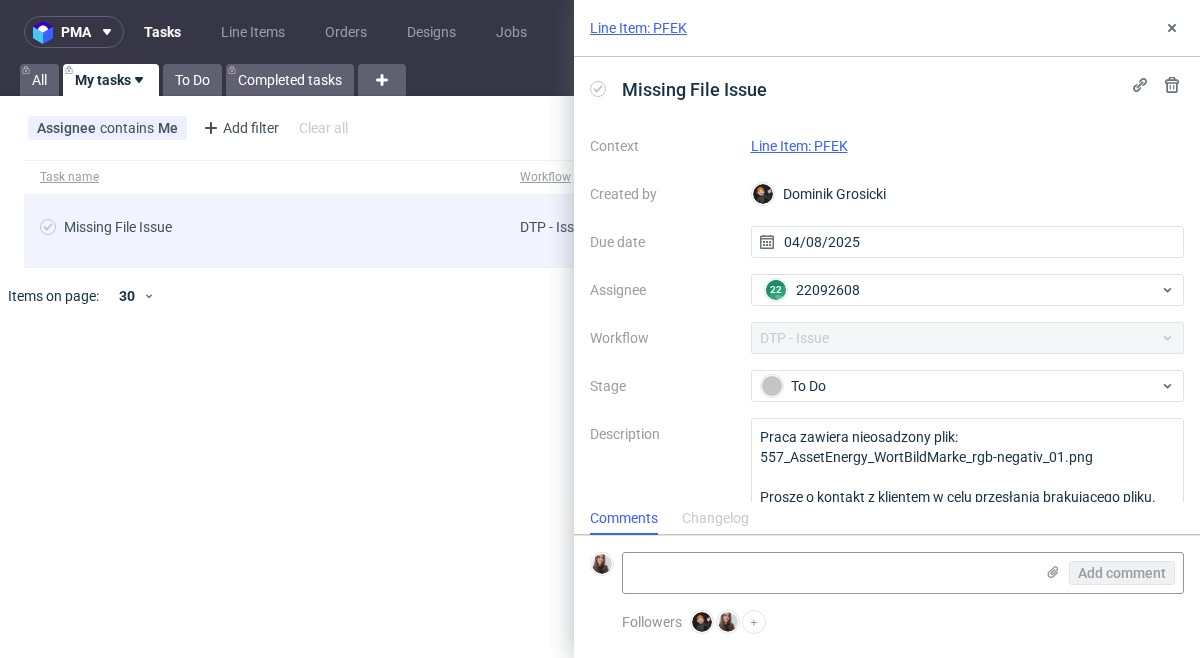 scroll, scrollTop: 16, scrollLeft: 0, axis: vertical 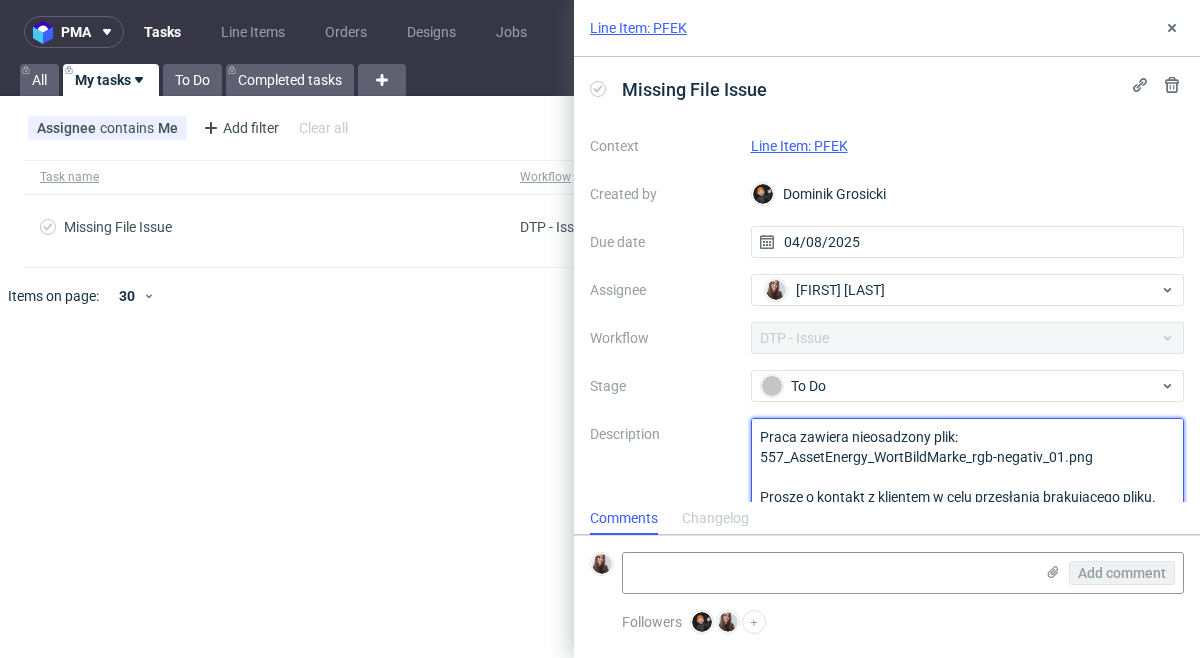 drag, startPoint x: 762, startPoint y: 429, endPoint x: 1184, endPoint y: 506, distance: 428.96738 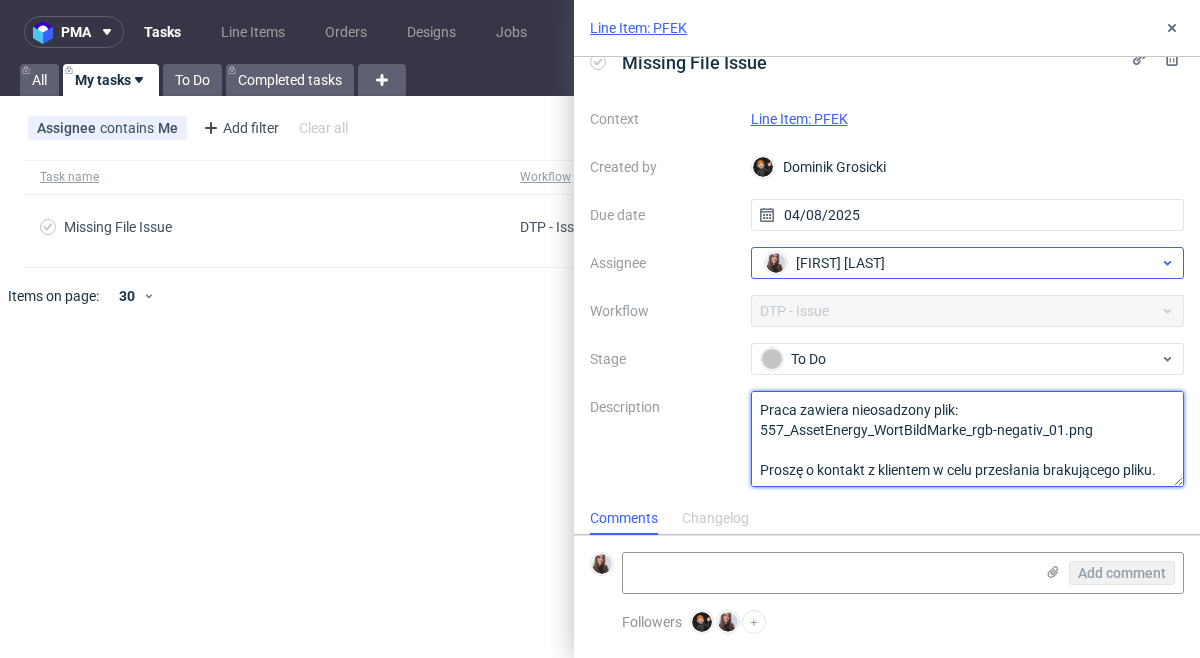 scroll, scrollTop: 28, scrollLeft: 0, axis: vertical 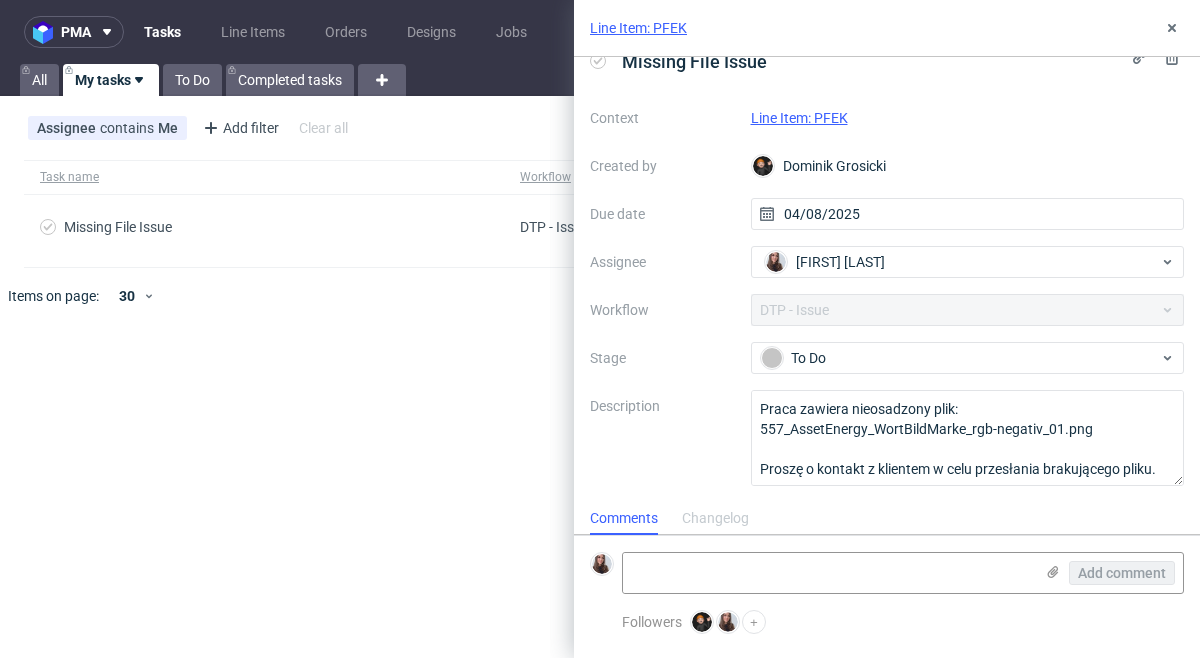 click on "Context Line Item: PFEK Created by Dominik Grosicki Due date 04/08/2025 Assignee Sandra Beśka Workflow DTP - Issue Stage To Do Description Praca zawiera nieosadzony plik:
557_AssetEnergy_WortBildMarke_rgb-negativ_01.png
Proszę o kontakt z klientem w celu przesłania brakującego pliku." at bounding box center [887, 294] 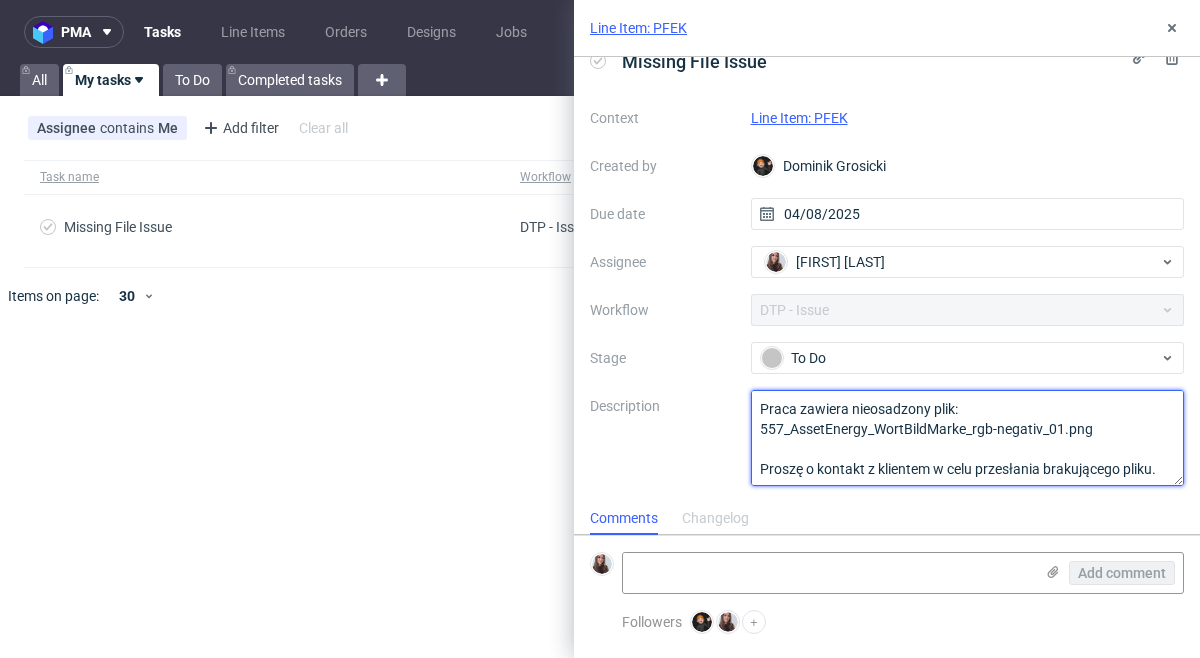 drag, startPoint x: 1100, startPoint y: 431, endPoint x: 719, endPoint y: 432, distance: 381.0013 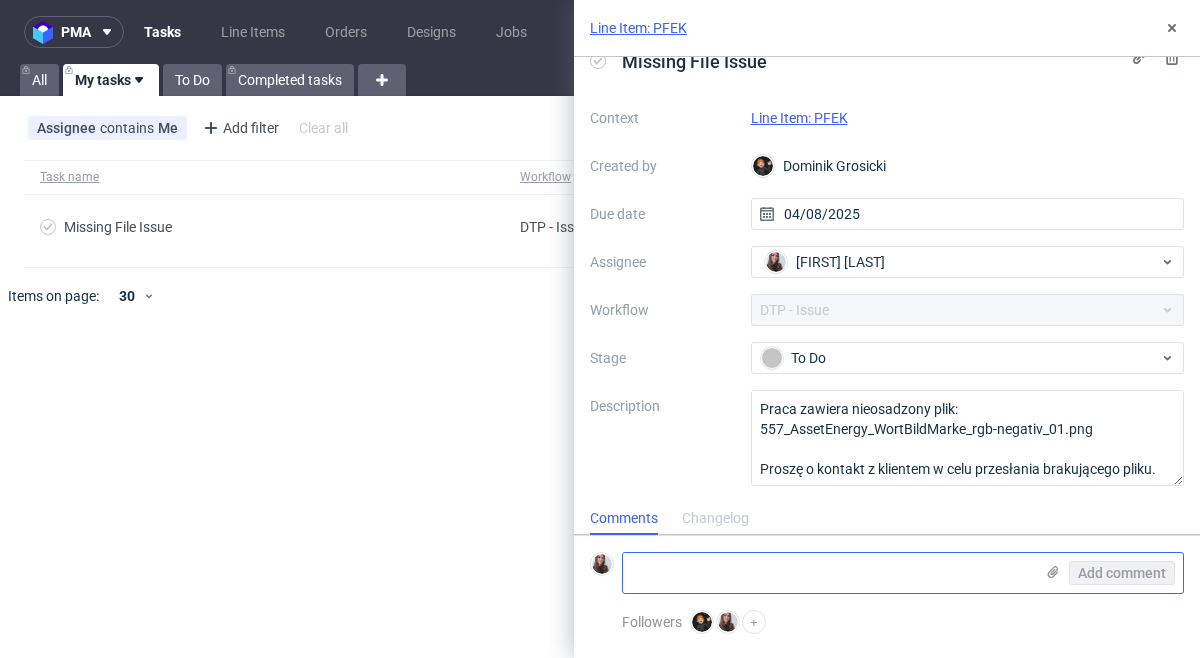 click at bounding box center [828, 573] 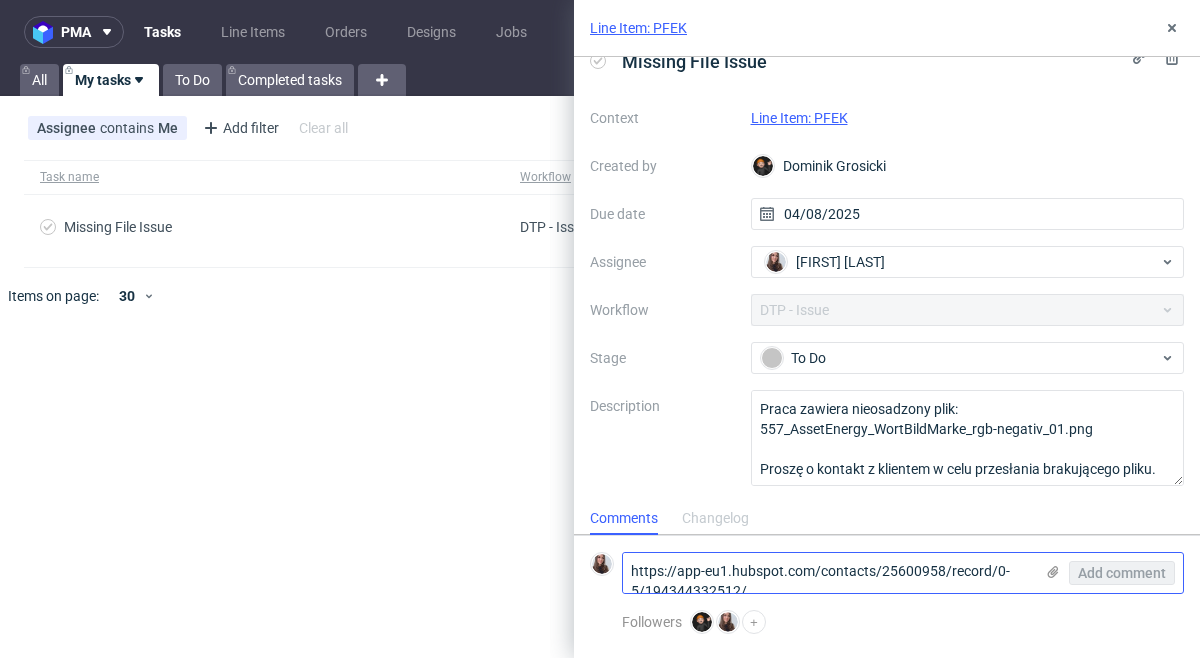 scroll, scrollTop: 0, scrollLeft: 0, axis: both 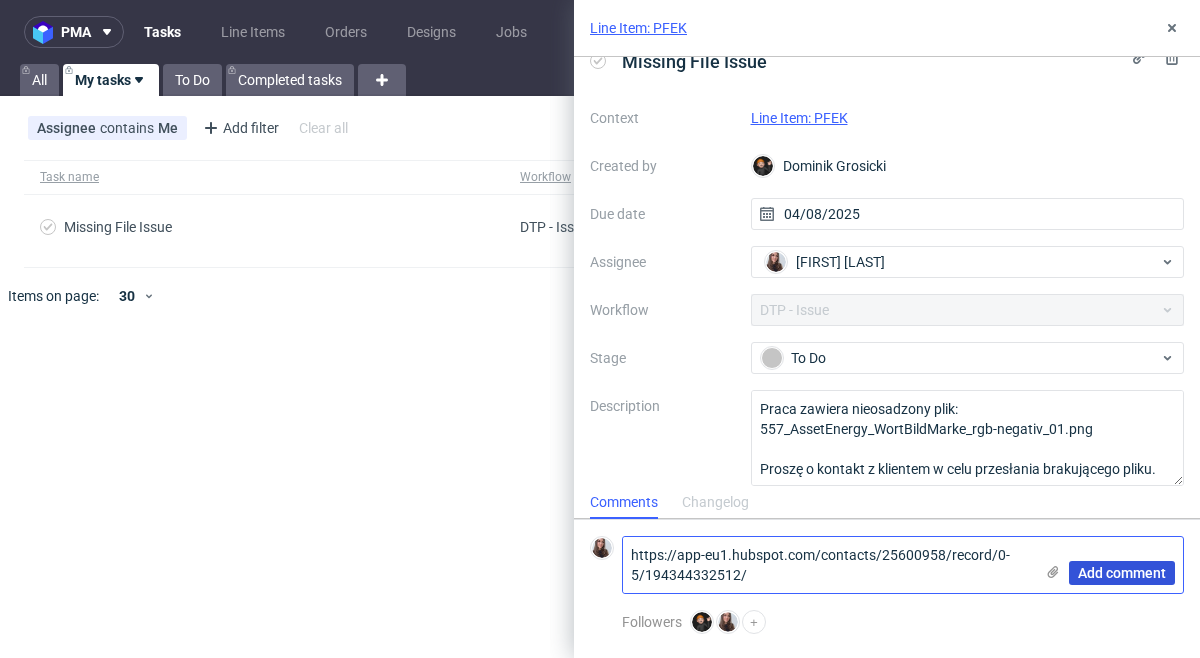 type on "https://app-eu1.hubspot.com/contacts/25600958/record/0-5/194344332512/" 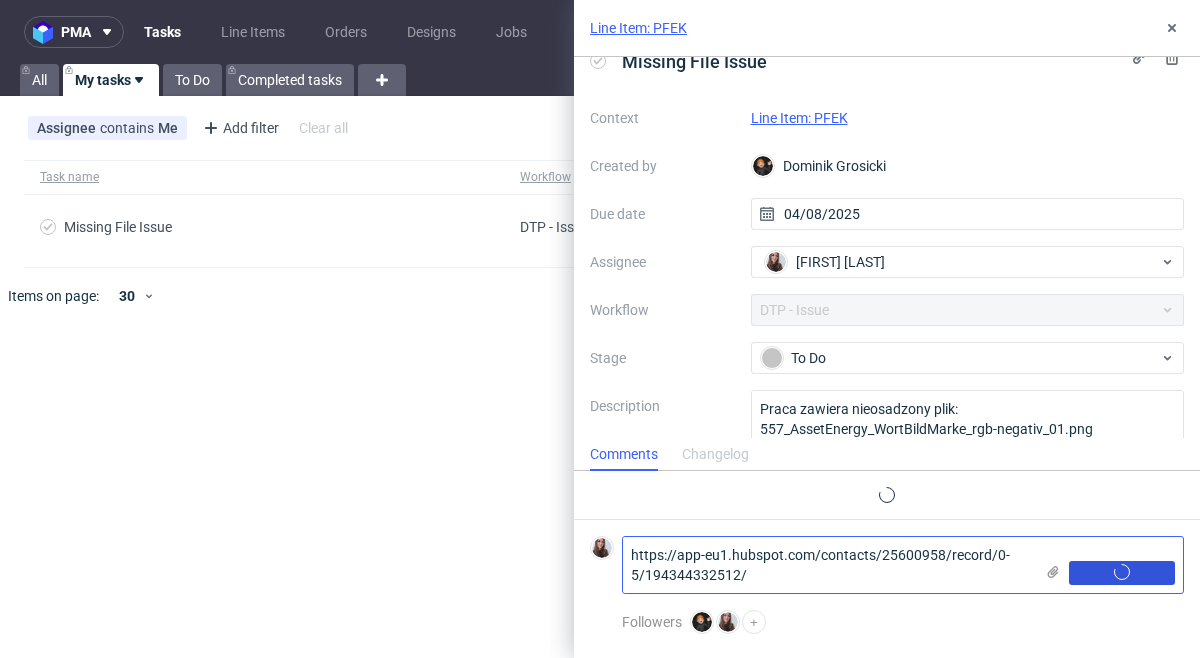 scroll, scrollTop: 0, scrollLeft: 0, axis: both 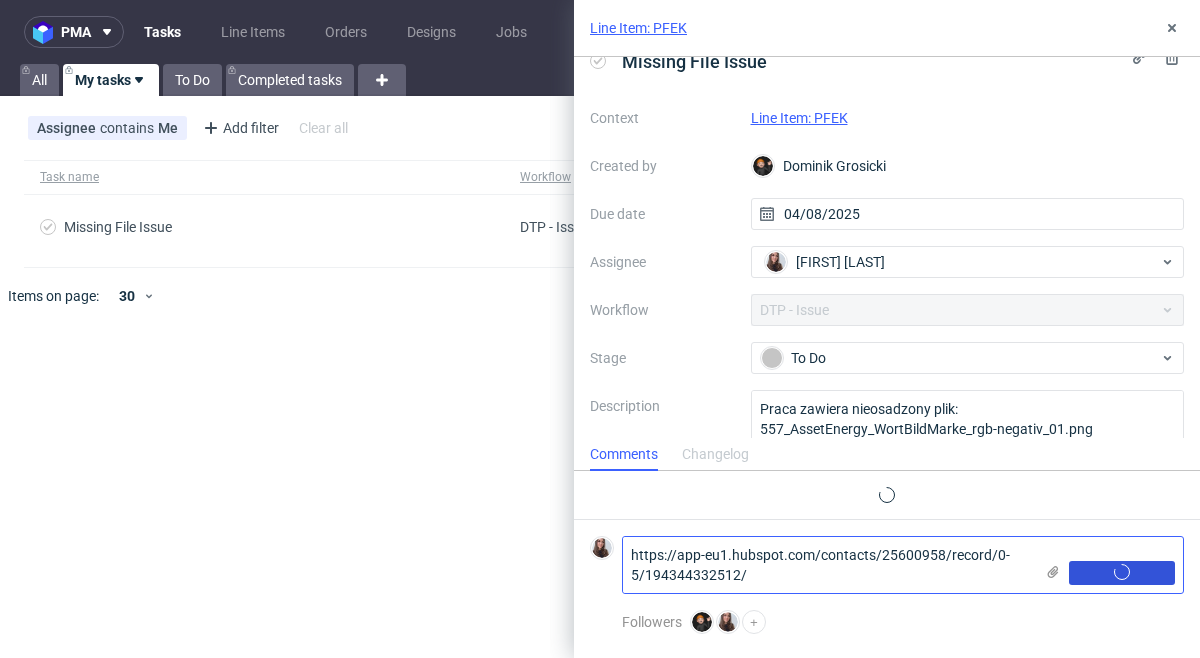 type 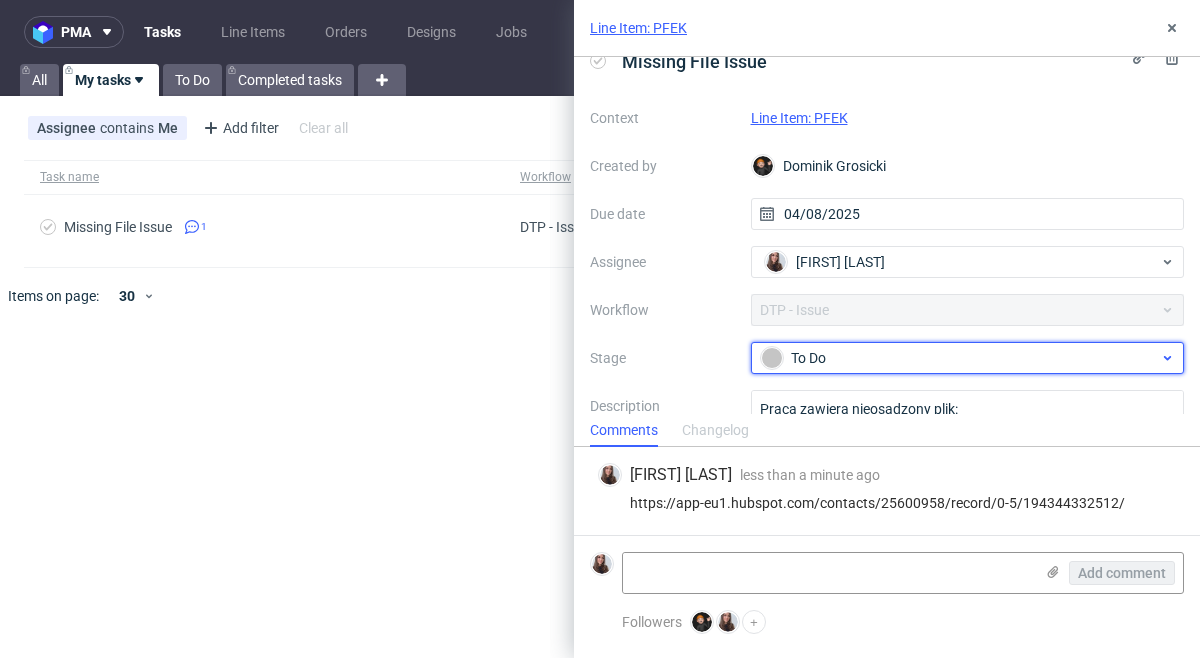 click on "To Do" at bounding box center [960, 358] 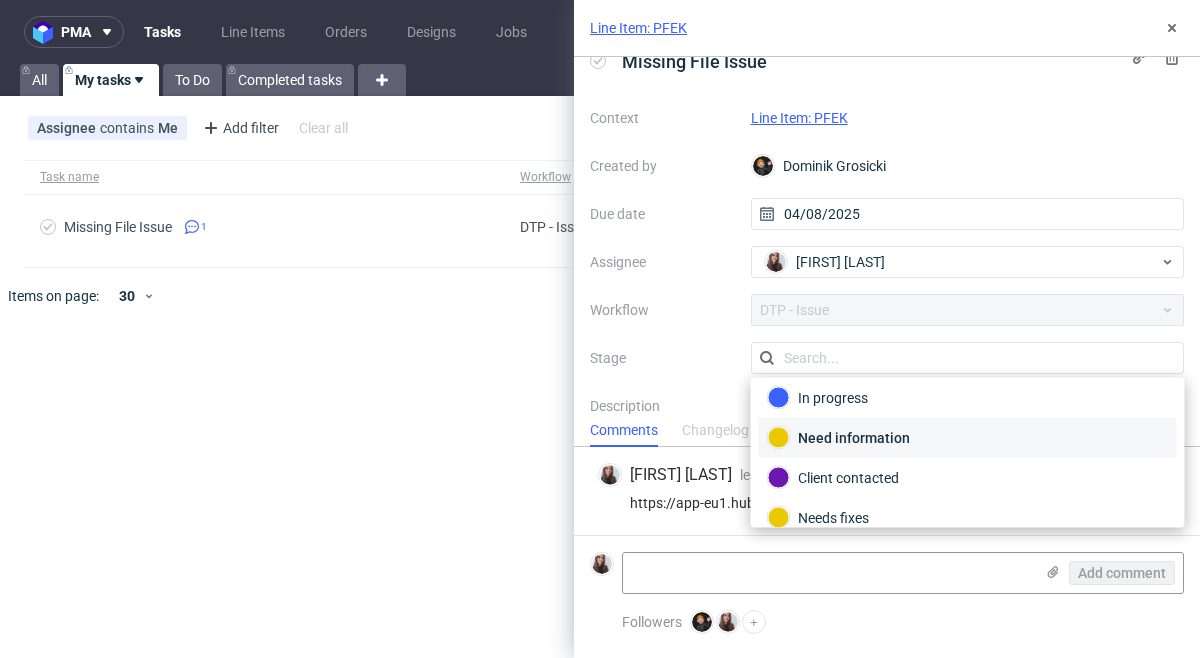 scroll, scrollTop: 53, scrollLeft: 0, axis: vertical 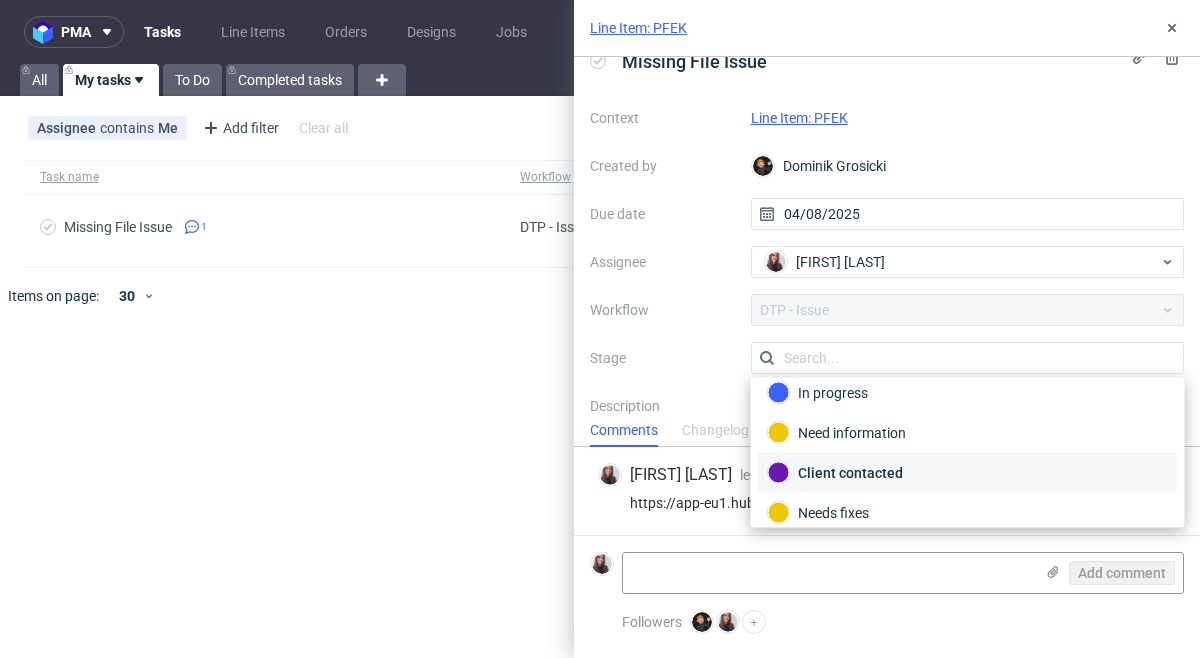 click on "Client contacted" at bounding box center (968, 473) 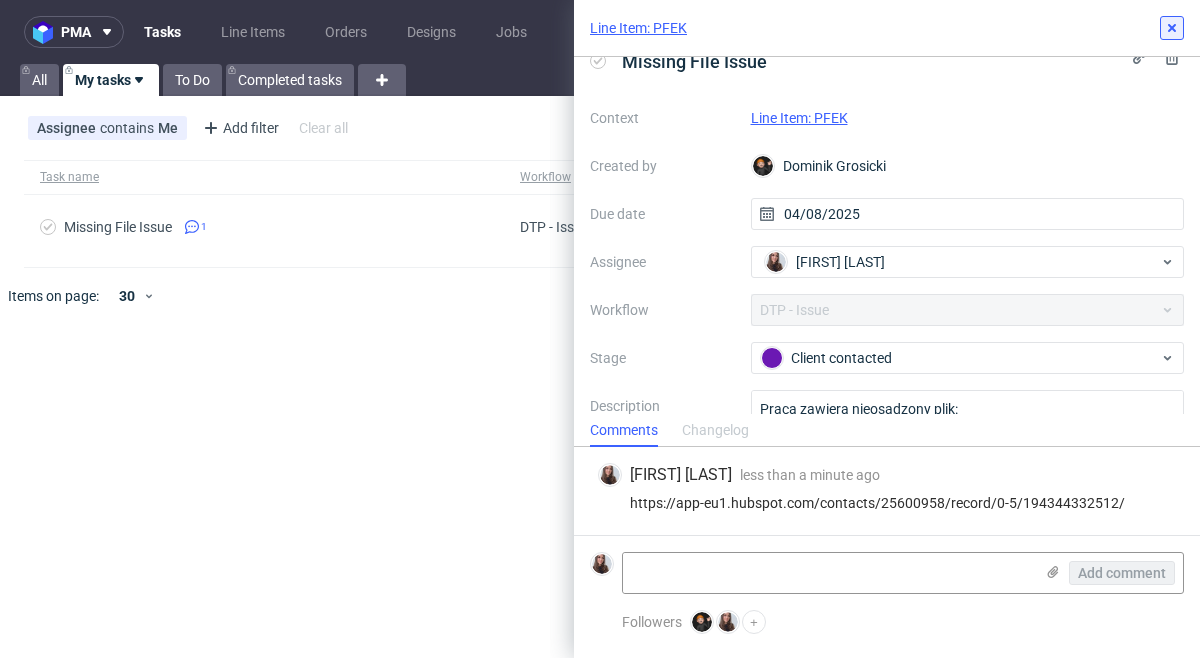 click 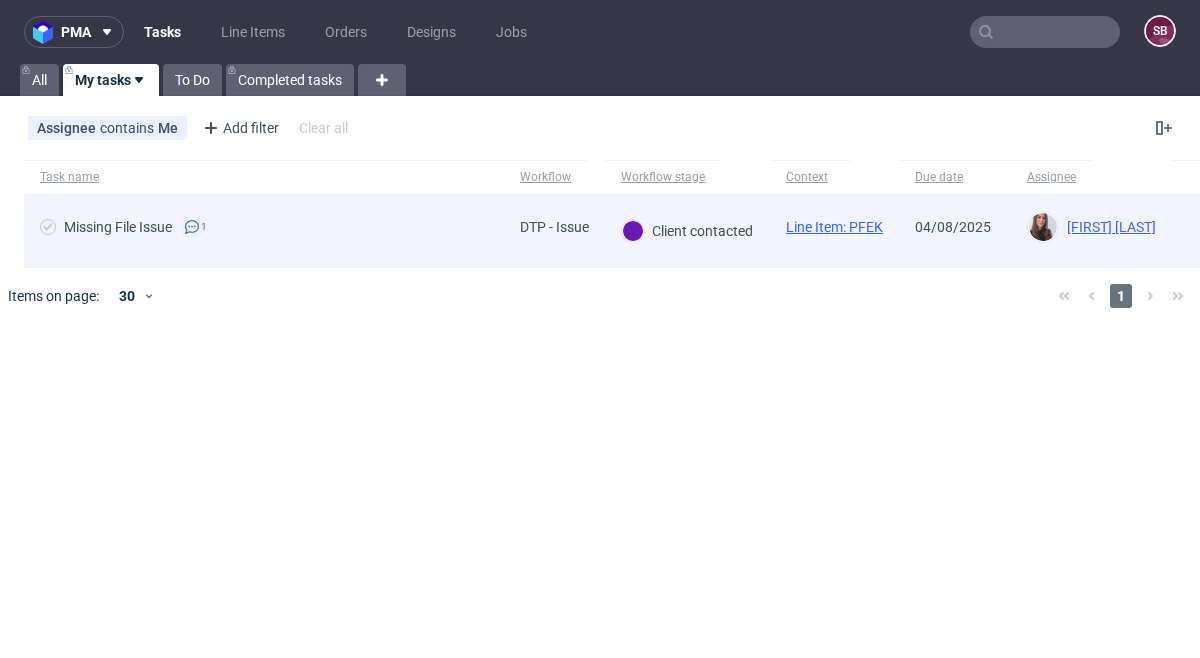 click on "Client contacted" at bounding box center (687, 231) 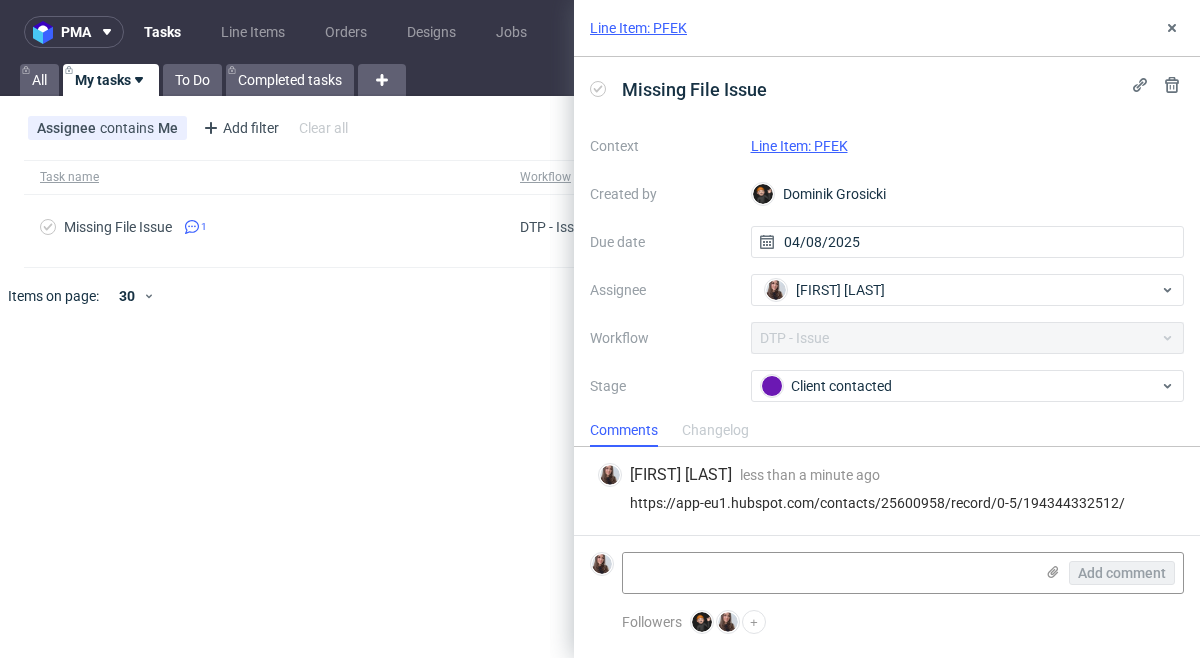 click on "pma Tasks Line Items Orders Designs Jobs SB All My tasks To Do Completed tasks Assignee contains Me Add filter Hide filters Clear all Task name Workflow Workflow stage Context Due date Assignee Missing File Issue 1 DTP - Issue Client contacted Line Item: PFEK 04/08/2025 Sandra Beśka Sandra Beśka Items on page: 30 1 Line Item: PFEK Missing File Issue Context Line Item: PFEK Created by Dominik Grosicki Due date 04/08/2025 Assignee Sandra Beśka Workflow DTP - Issue Stage Client contacted Description Praca zawiera nieosadzony plik:
557_AssetEnergy_WortBildMarke_rgb-negativ_01.png
Proszę o kontakt z klientem w celu przesłania brakującego pliku.
Comments Changelog Sandra Beśka less than a minute ago 4th Aug 2025, 13:10 https://app-eu1.hubspot.com/contacts/25600958/record/0-5/194344332512/ Add comment Followers Dominik Grosicki Sandra Beśka +" at bounding box center (600, 329) 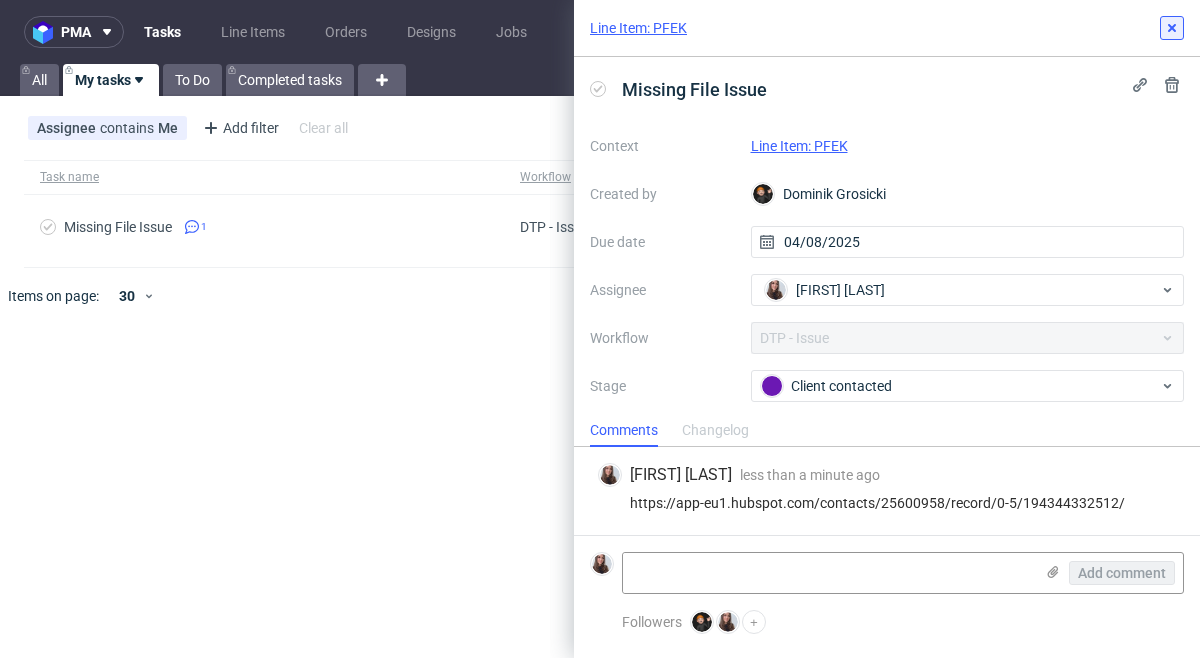 click at bounding box center (1172, 28) 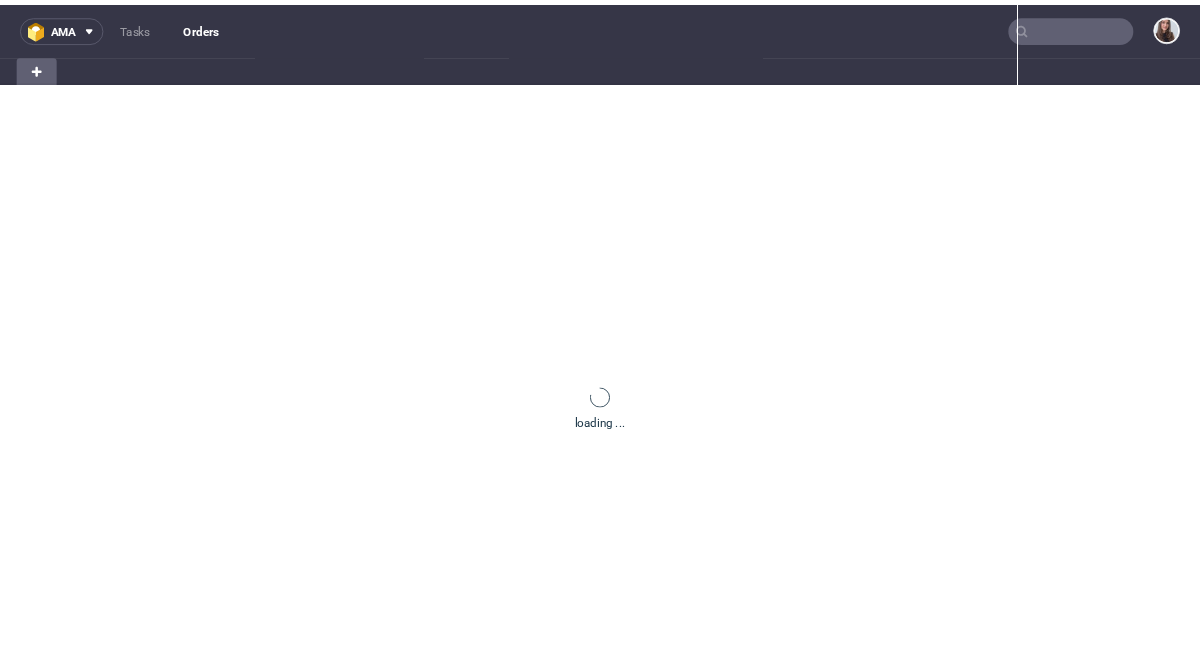 scroll, scrollTop: 0, scrollLeft: 0, axis: both 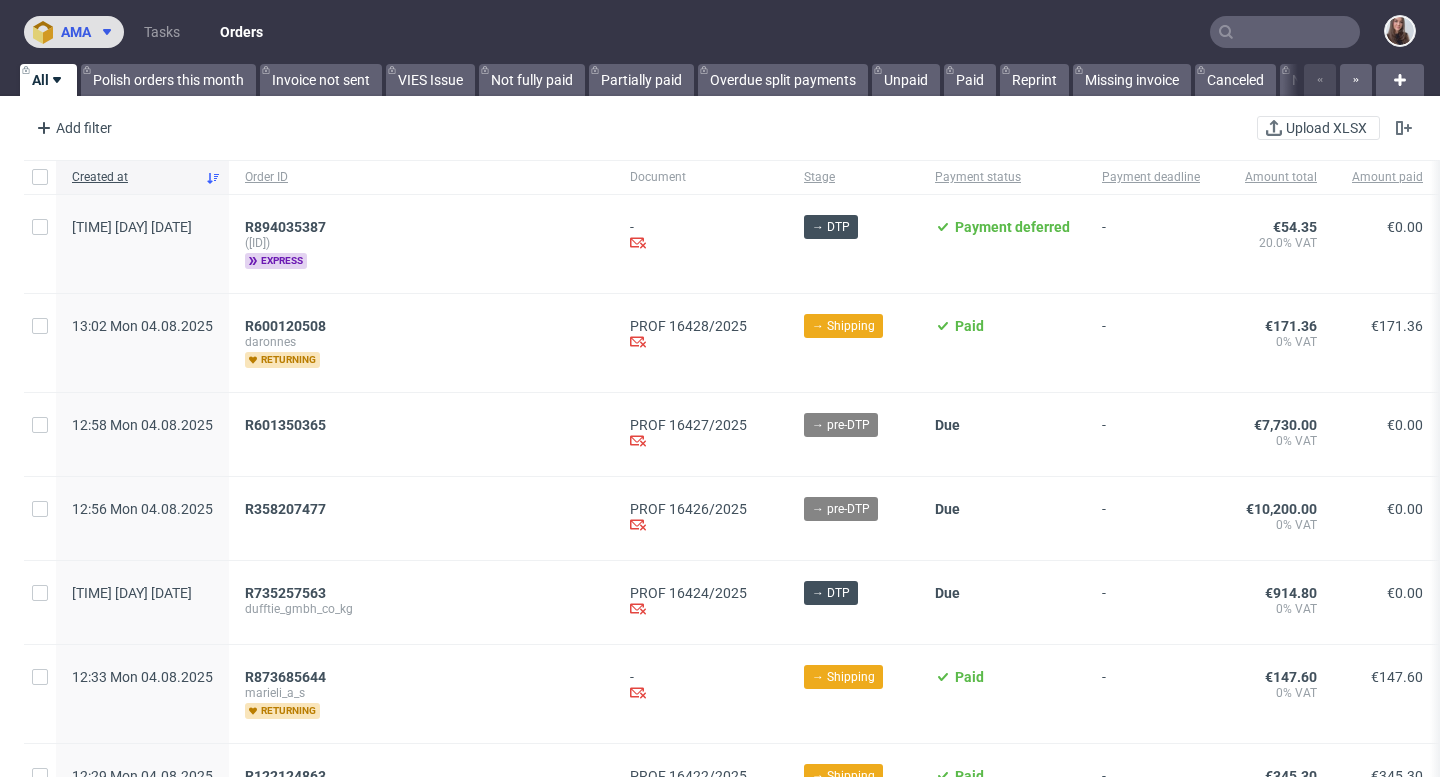 click 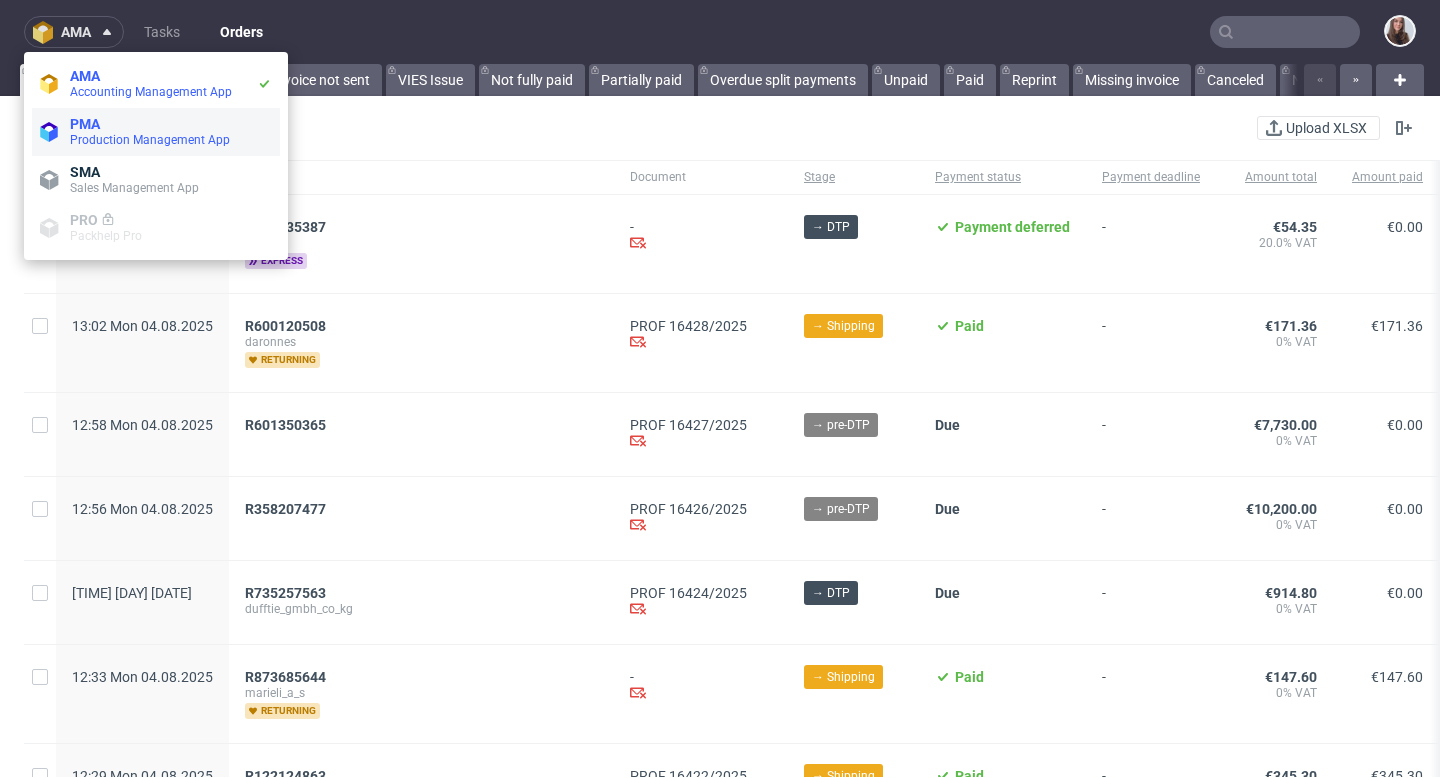 click on "Production Management App" at bounding box center [150, 140] 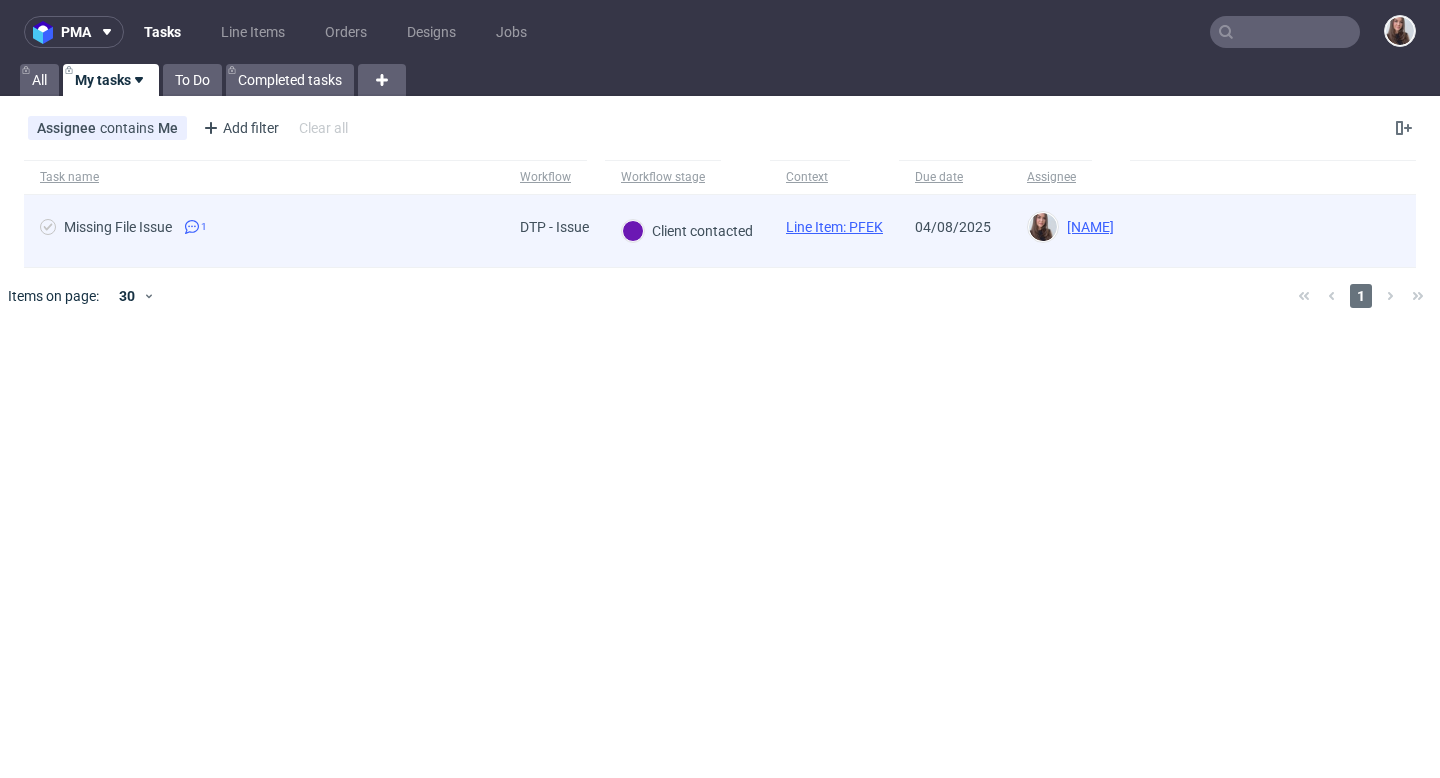 click on "Missing File Issue 1" at bounding box center (264, 231) 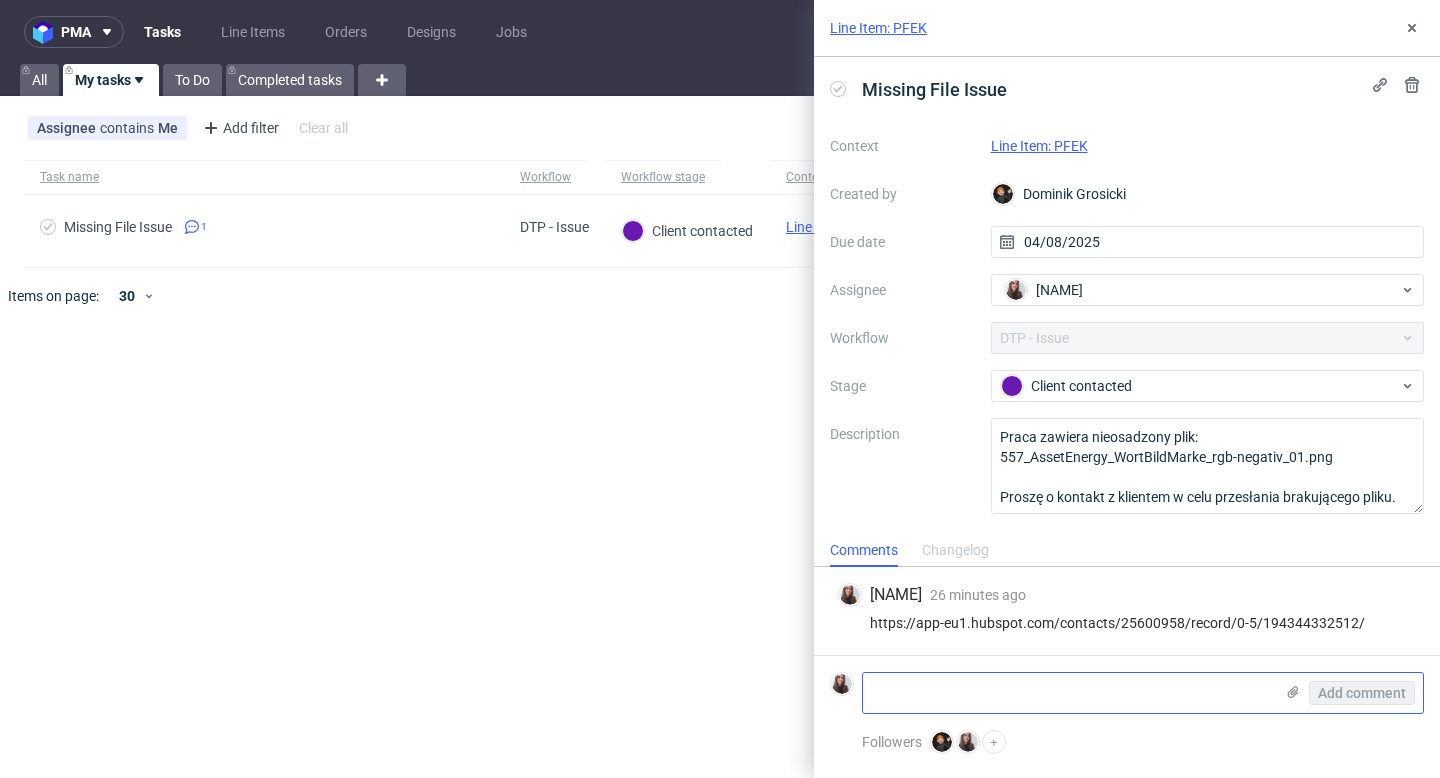 click at bounding box center [1068, 693] 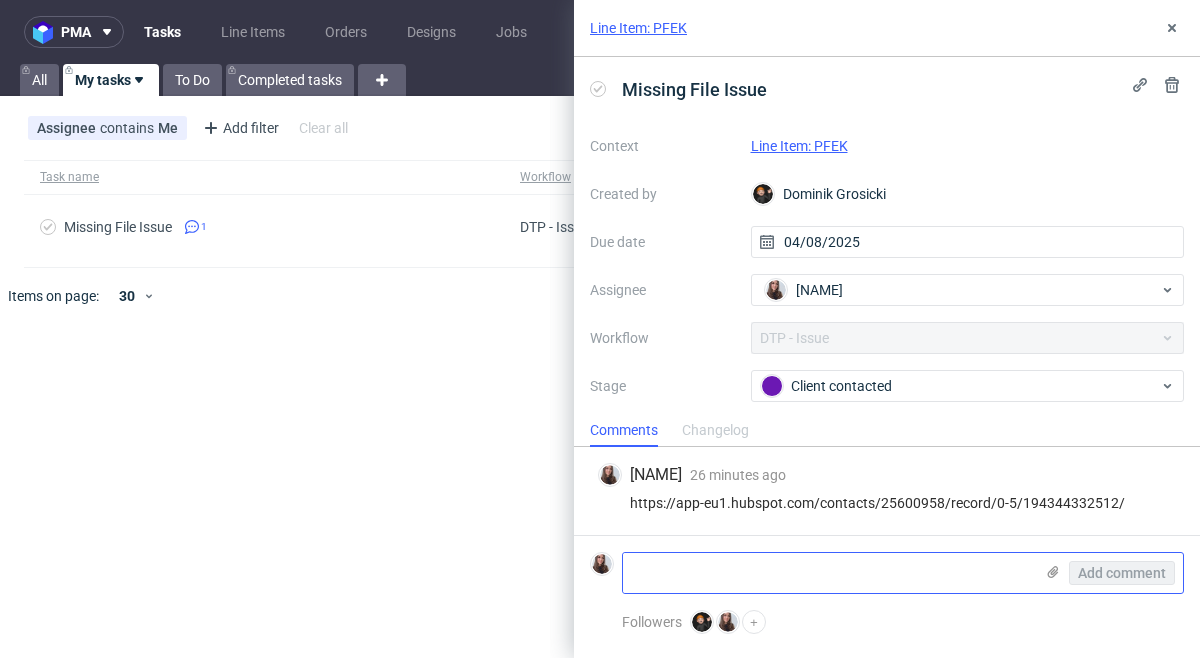 click at bounding box center (828, 573) 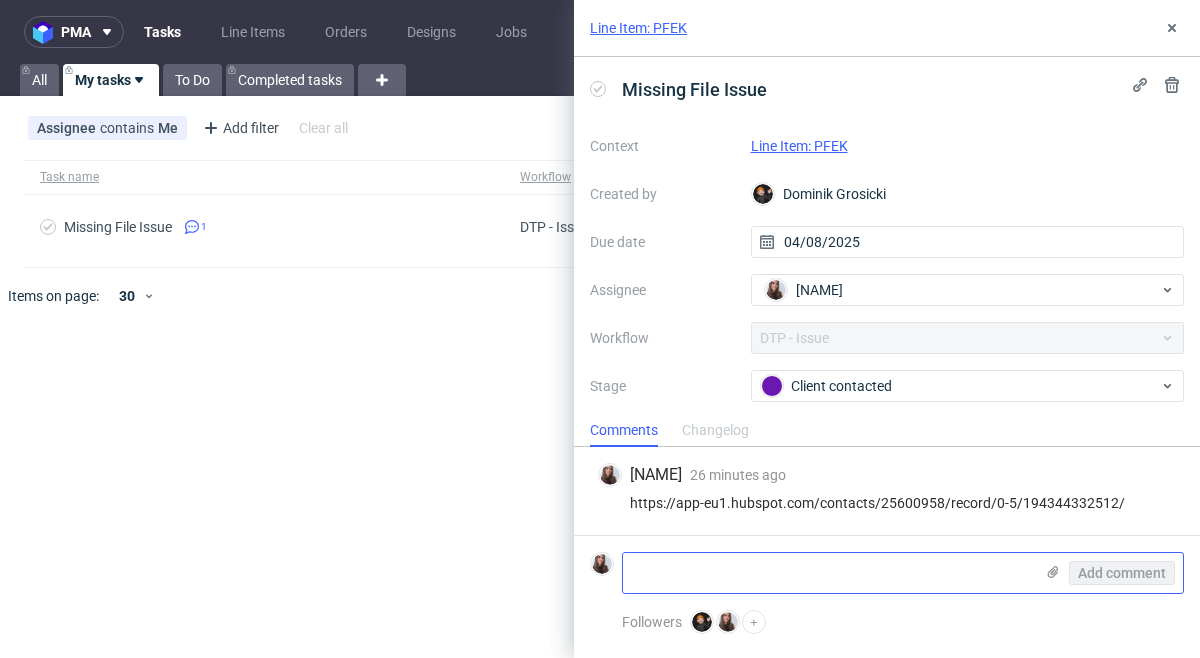 click 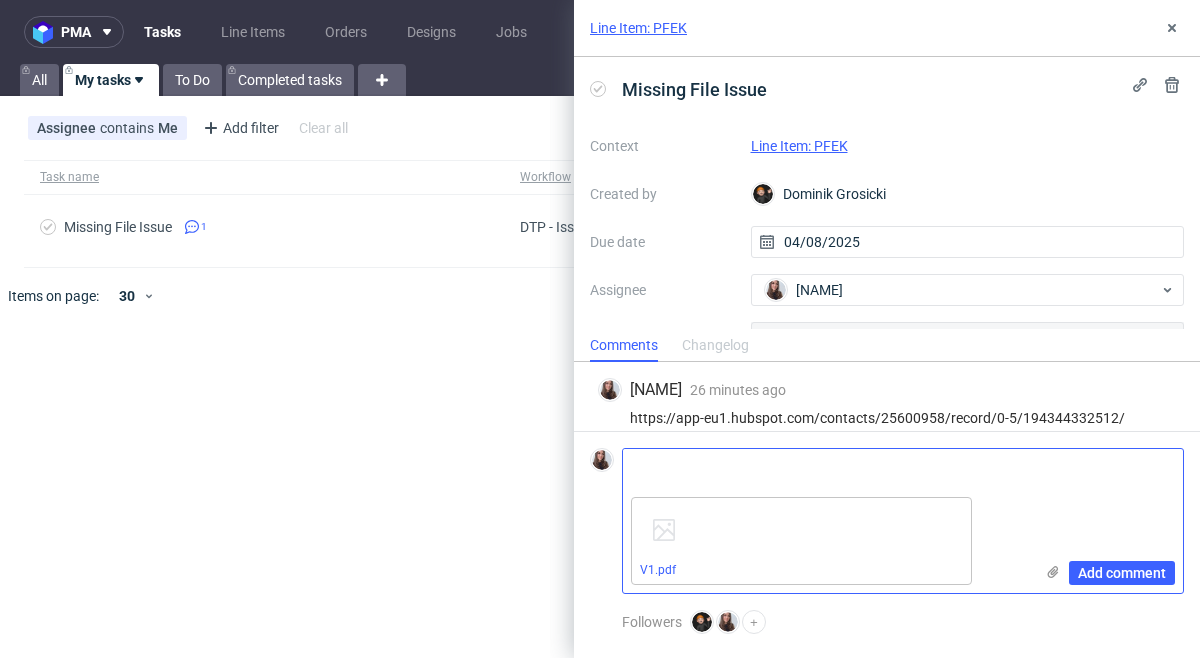click at bounding box center (828, 469) 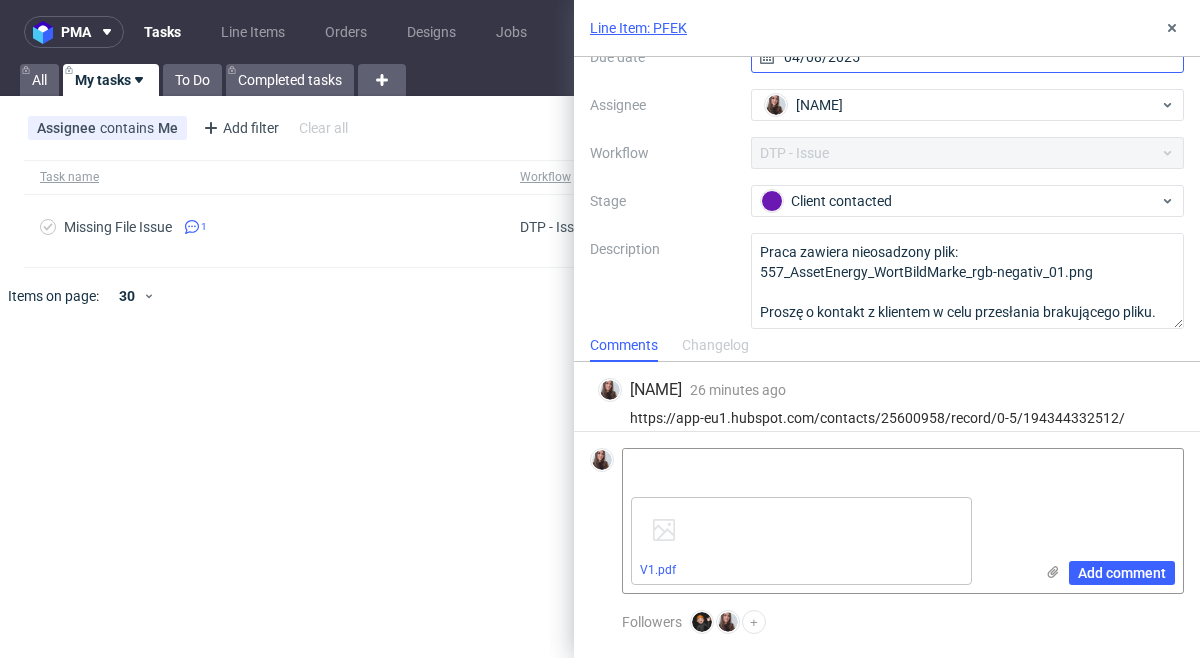 scroll, scrollTop: 201, scrollLeft: 0, axis: vertical 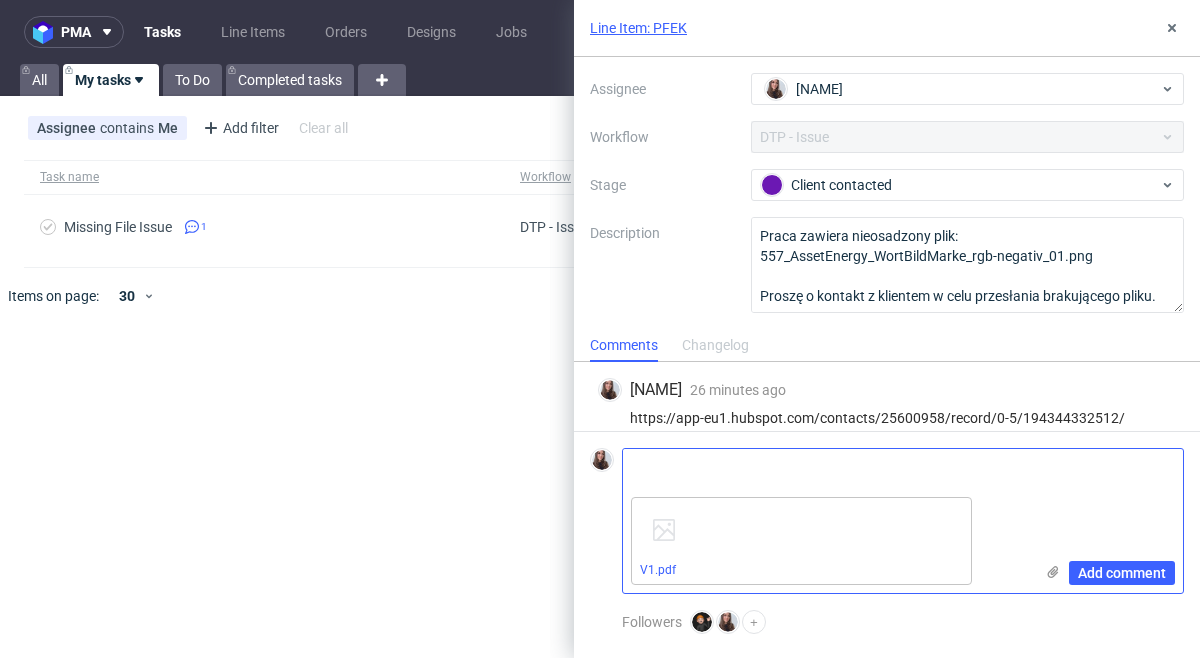 click at bounding box center (828, 469) 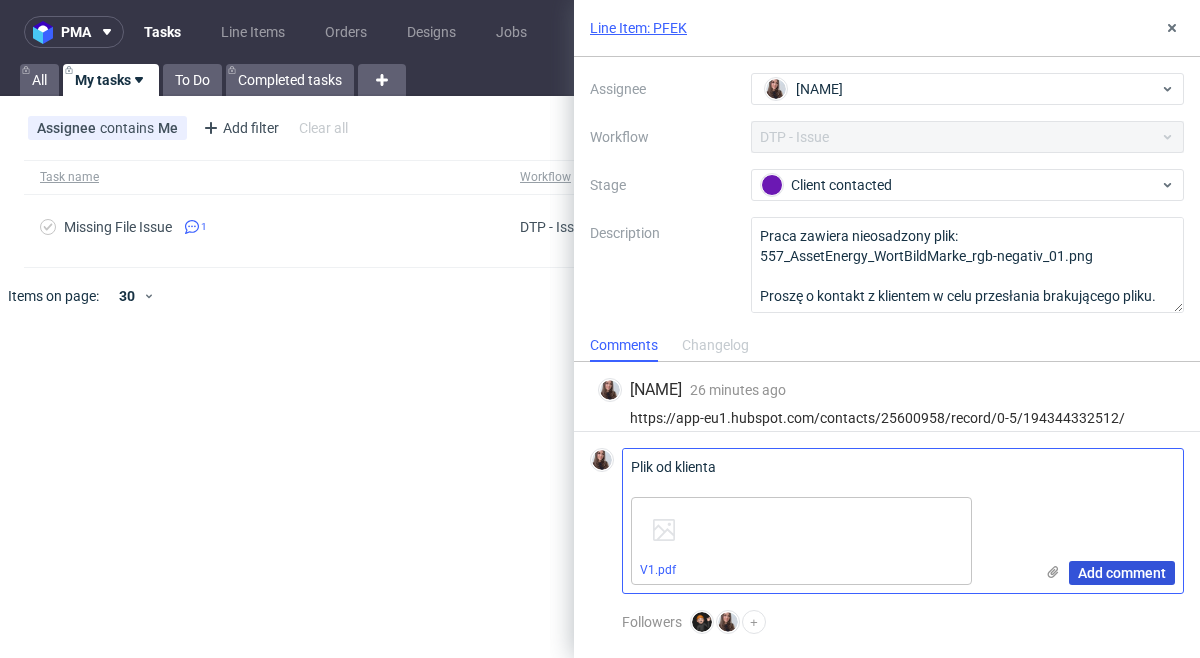 type on "Plik od klienta" 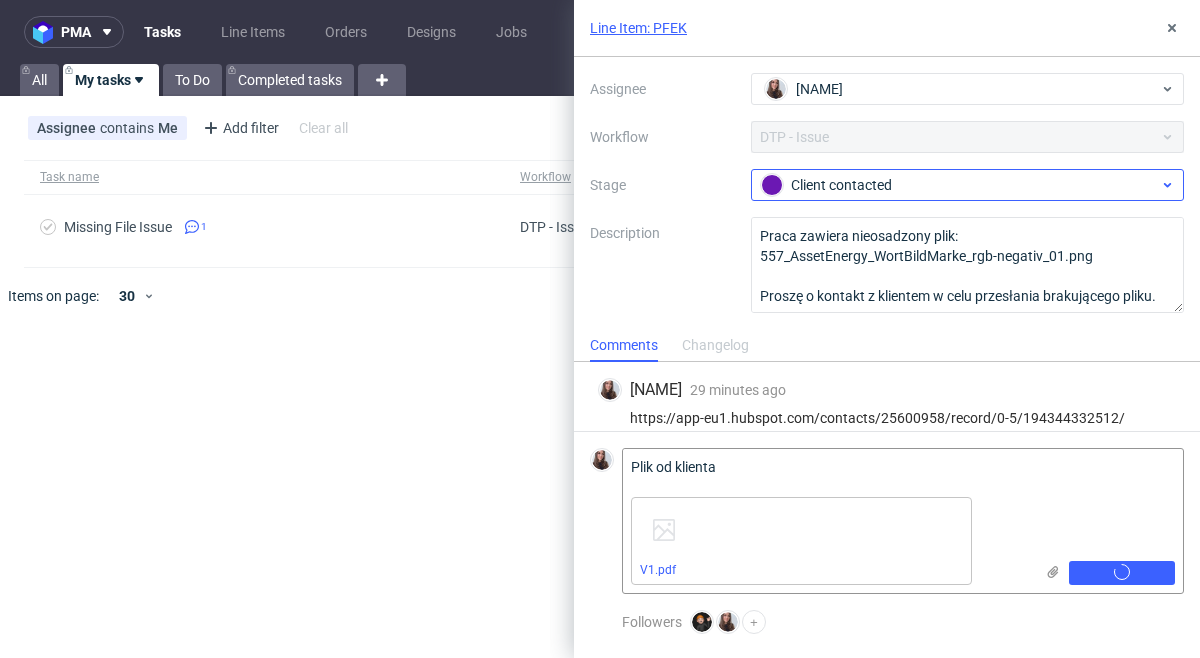 type 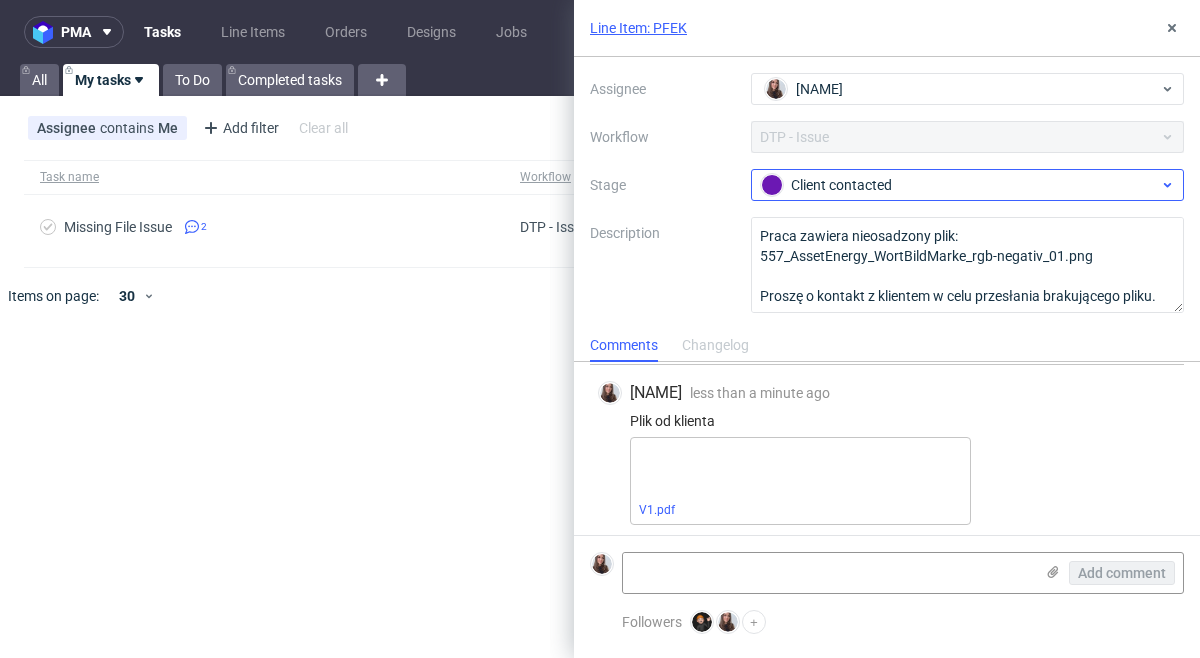 scroll, scrollTop: 92, scrollLeft: 0, axis: vertical 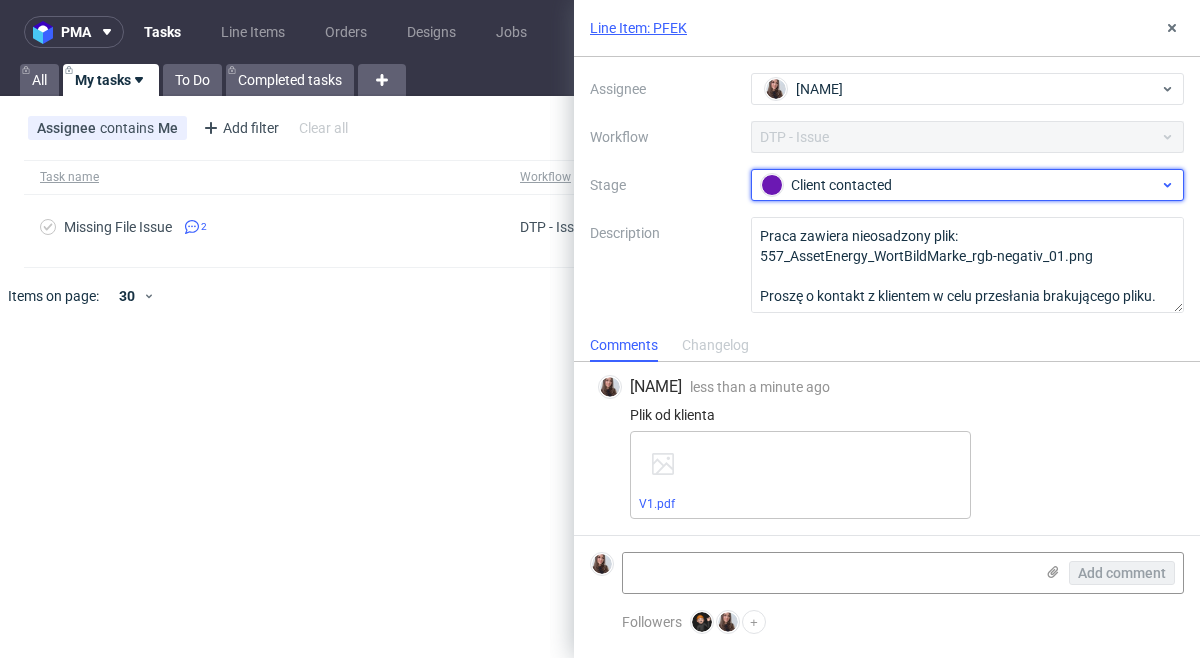 click on "Client contacted" at bounding box center (960, 185) 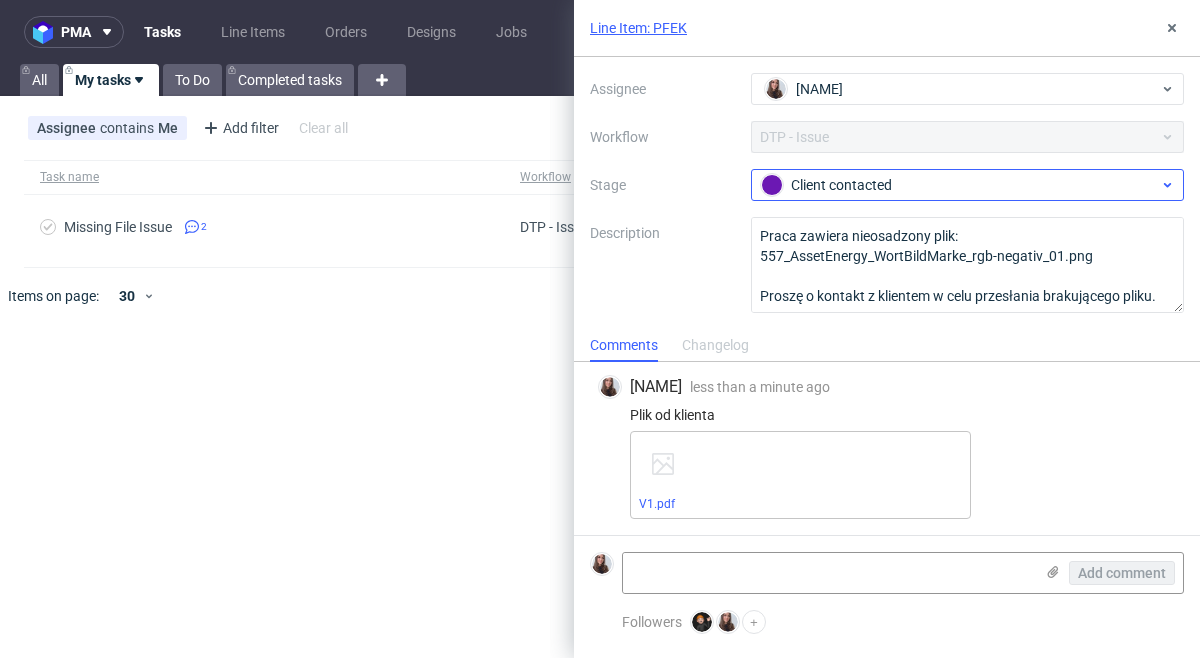 scroll, scrollTop: 201, scrollLeft: 0, axis: vertical 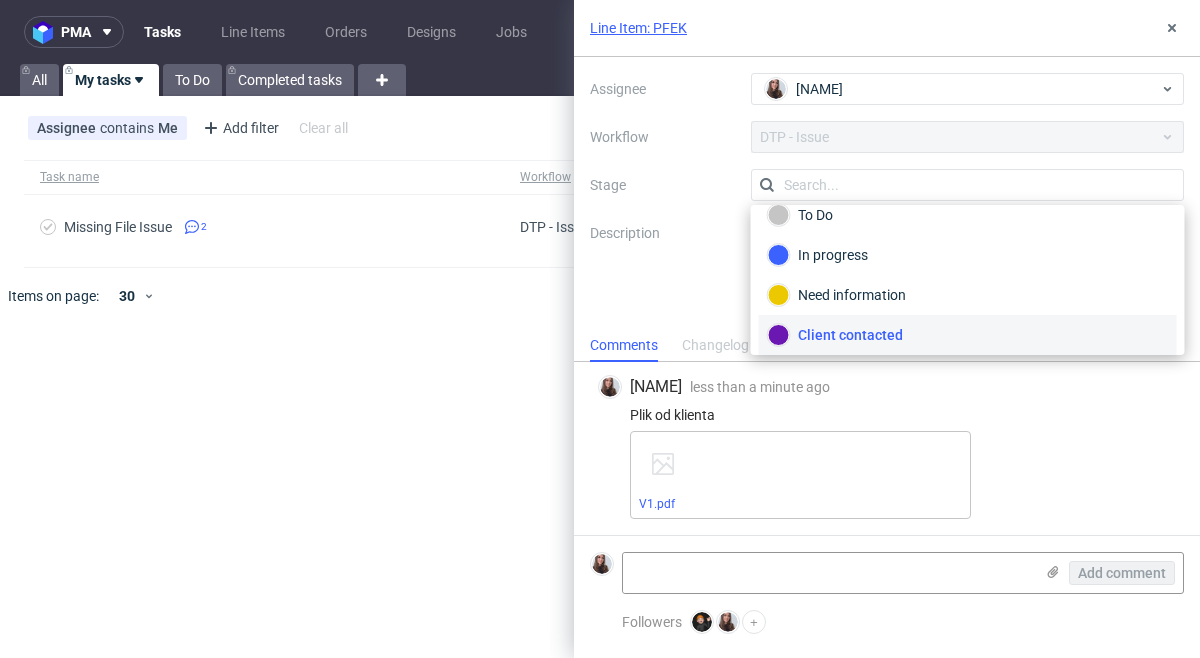 click on "Client contacted" at bounding box center [968, 335] 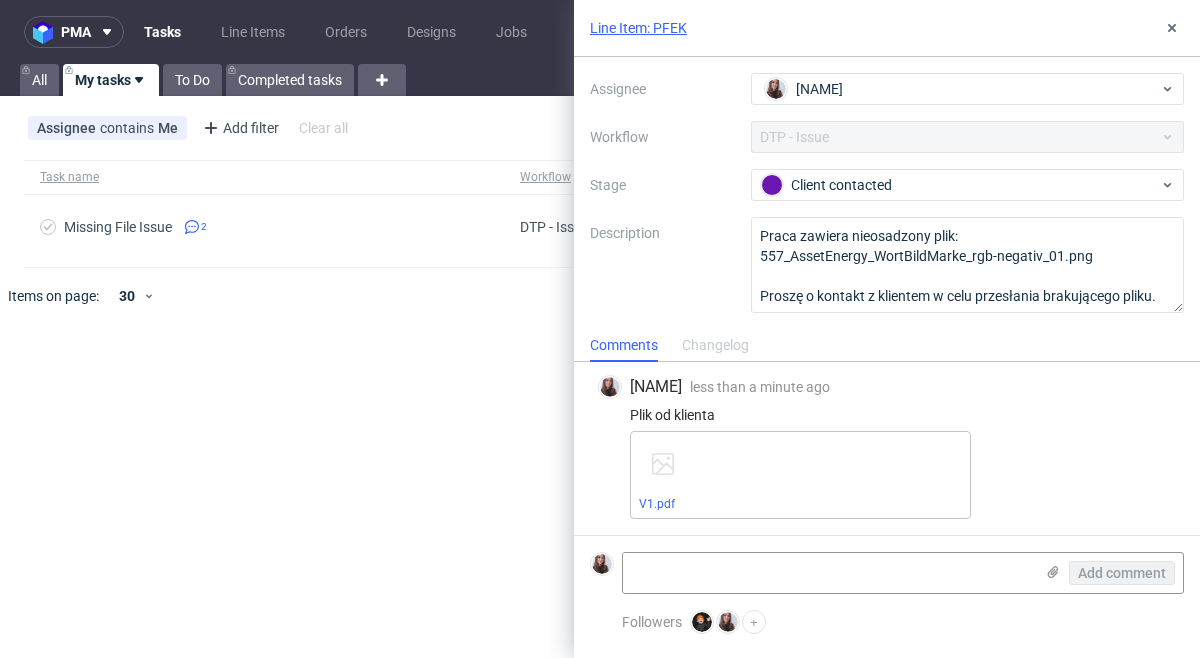 click on "pma Tasks Line Items Orders Designs Jobs All My tasks To Do Completed tasks Assignee contains Me Add filter Hide filters Clear all Task name Workflow Workflow stage Context Due date Assignee Missing File Issue 2 DTP - Issue Client contacted Line Item: PFEK 04/08/2025 Sandra Beśka Sandra Beśka Items on page: 30 1 Line Item: PFEK Missing File Issue Context Line Item: PFEK Created by Dominik Grosicki Due date 04/08/2025 Assignee Sandra Beśka Workflow DTP - Issue Stage Client contacted Description Praca zawiera nieosadzony plik:
557_AssetEnergy_WortBildMarke_rgb-negativ_01.png
Proszę o kontakt z klientem w celu przesłania brakującego pliku.
Comments Changelog Sandra Beśka 29 minutes ago 4th Aug 2025, 13:10 https://app-eu1.hubspot.com/contacts/25600958/record/0-5/194344332512/ Sandra Beśka less than a minute ago 4th Aug 2025, 13:38 Plik od klienta V1.pdf Add comment Followers Dominik Grosicki Sandra Beśka +" at bounding box center (600, 329) 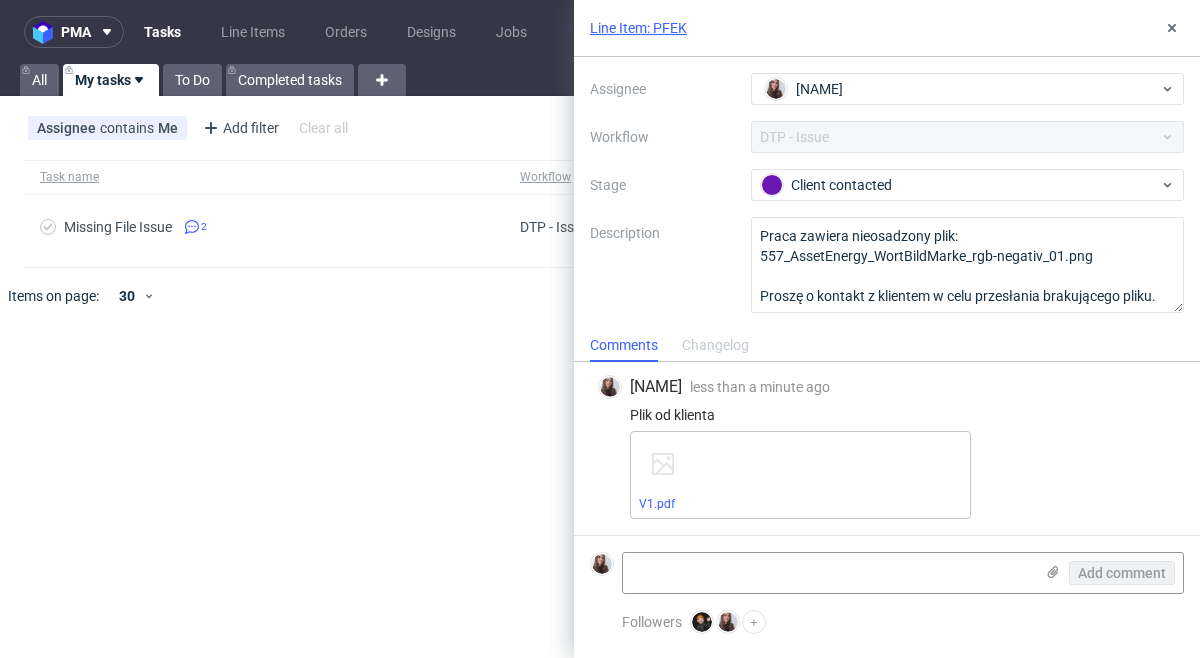 click on "pma Tasks Line Items Orders Designs Jobs All My tasks To Do Completed tasks Assignee contains Me Add filter Hide filters Clear all Task name Workflow Workflow stage Context Due date Assignee Missing File Issue 2 DTP - Issue Client contacted Line Item: PFEK 04/08/2025 Sandra Beśka Sandra Beśka Items on page: 30 1 Line Item: PFEK Missing File Issue Context Line Item: PFEK Created by Dominik Grosicki Due date 04/08/2025 Assignee Sandra Beśka Workflow DTP - Issue Stage Client contacted Description Praca zawiera nieosadzony plik:
557_AssetEnergy_WortBildMarke_rgb-negativ_01.png
Proszę o kontakt z klientem w celu przesłania brakującego pliku.
Comments Changelog Sandra Beśka 29 minutes ago 4th Aug 2025, 13:10 https://app-eu1.hubspot.com/contacts/25600958/record/0-5/194344332512/ Sandra Beśka less than a minute ago 4th Aug 2025, 13:38 Plik od klienta V1.pdf Add comment Followers Dominik Grosicki Sandra Beśka +" at bounding box center [600, 329] 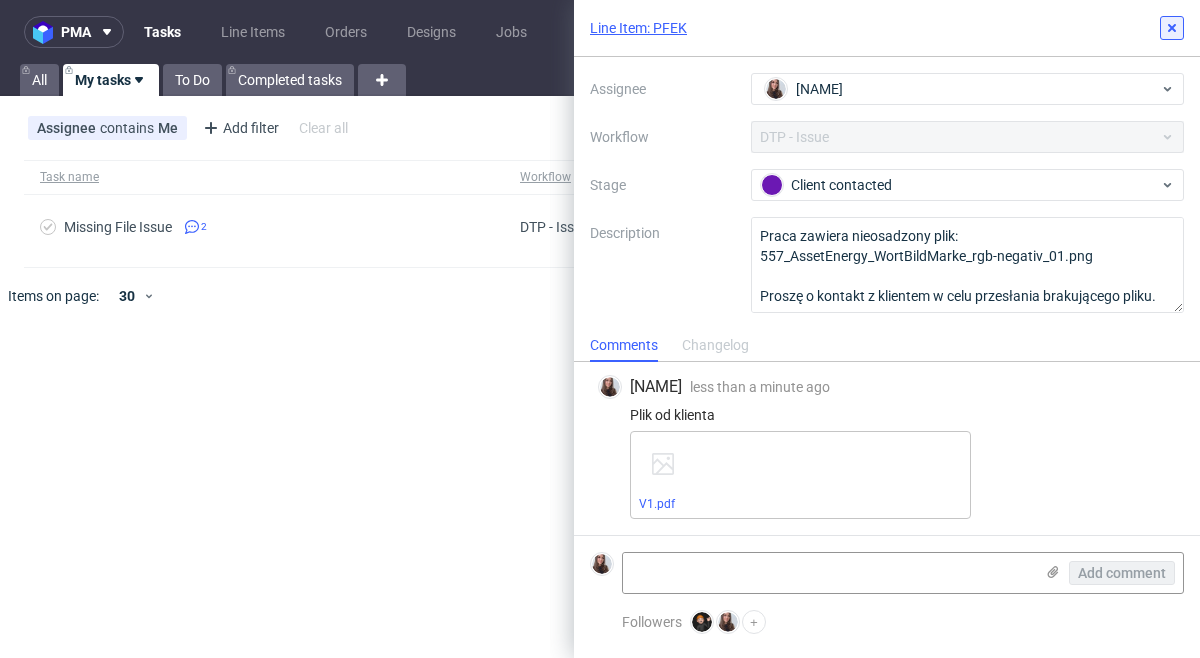 click 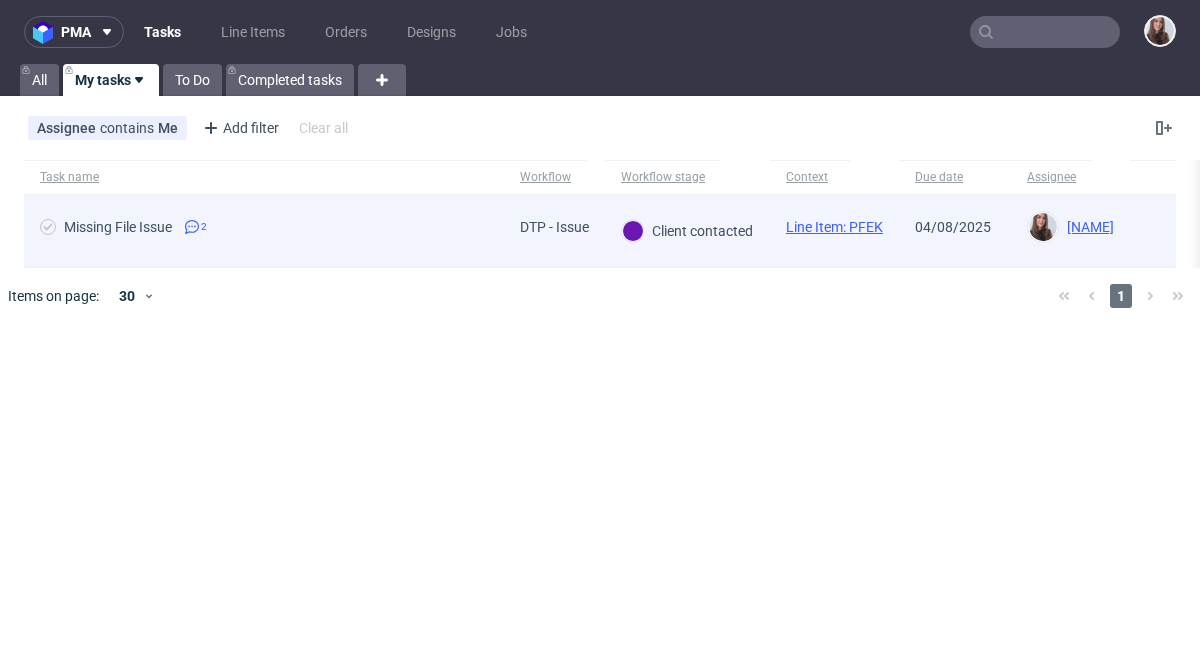 click on "Line Item: PFEK" at bounding box center [834, 227] 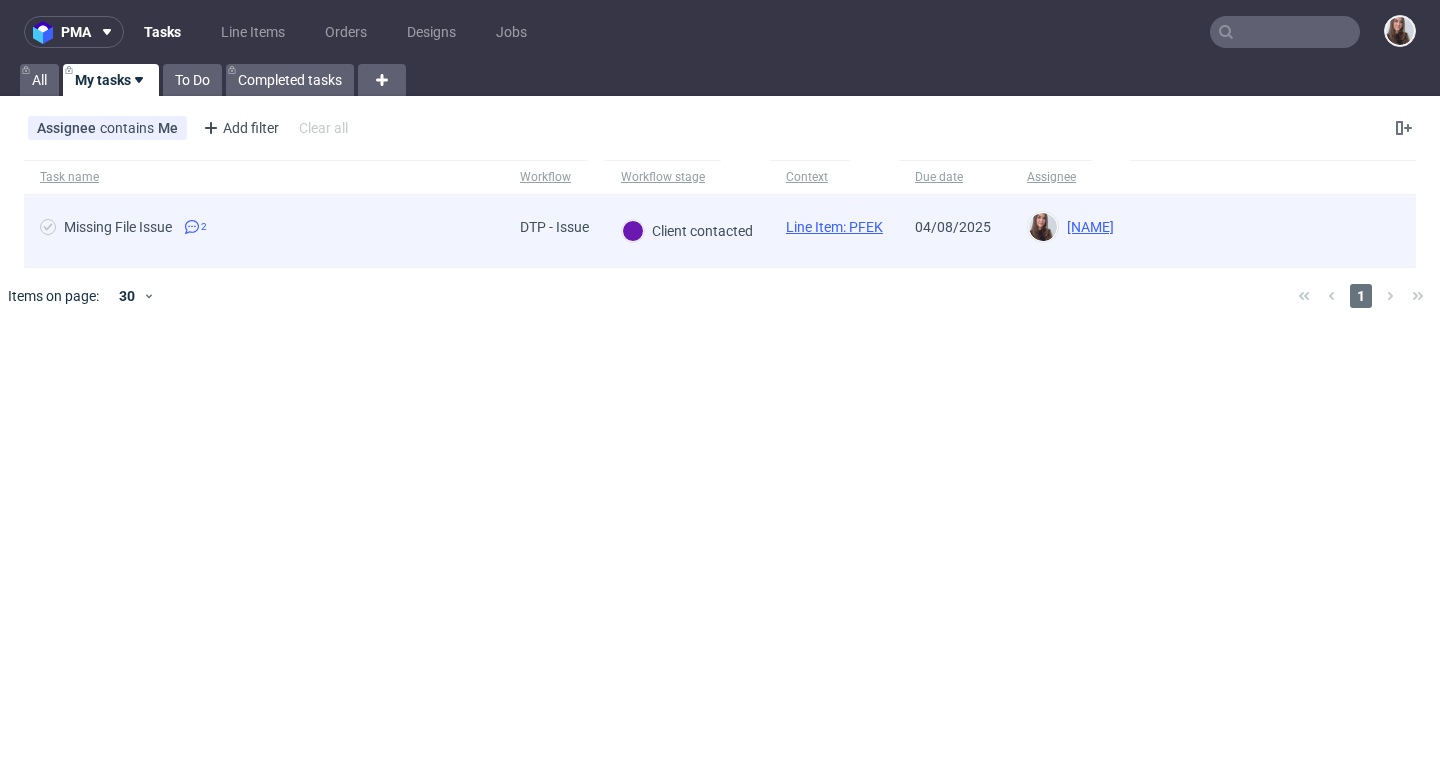 scroll, scrollTop: 141, scrollLeft: 0, axis: vertical 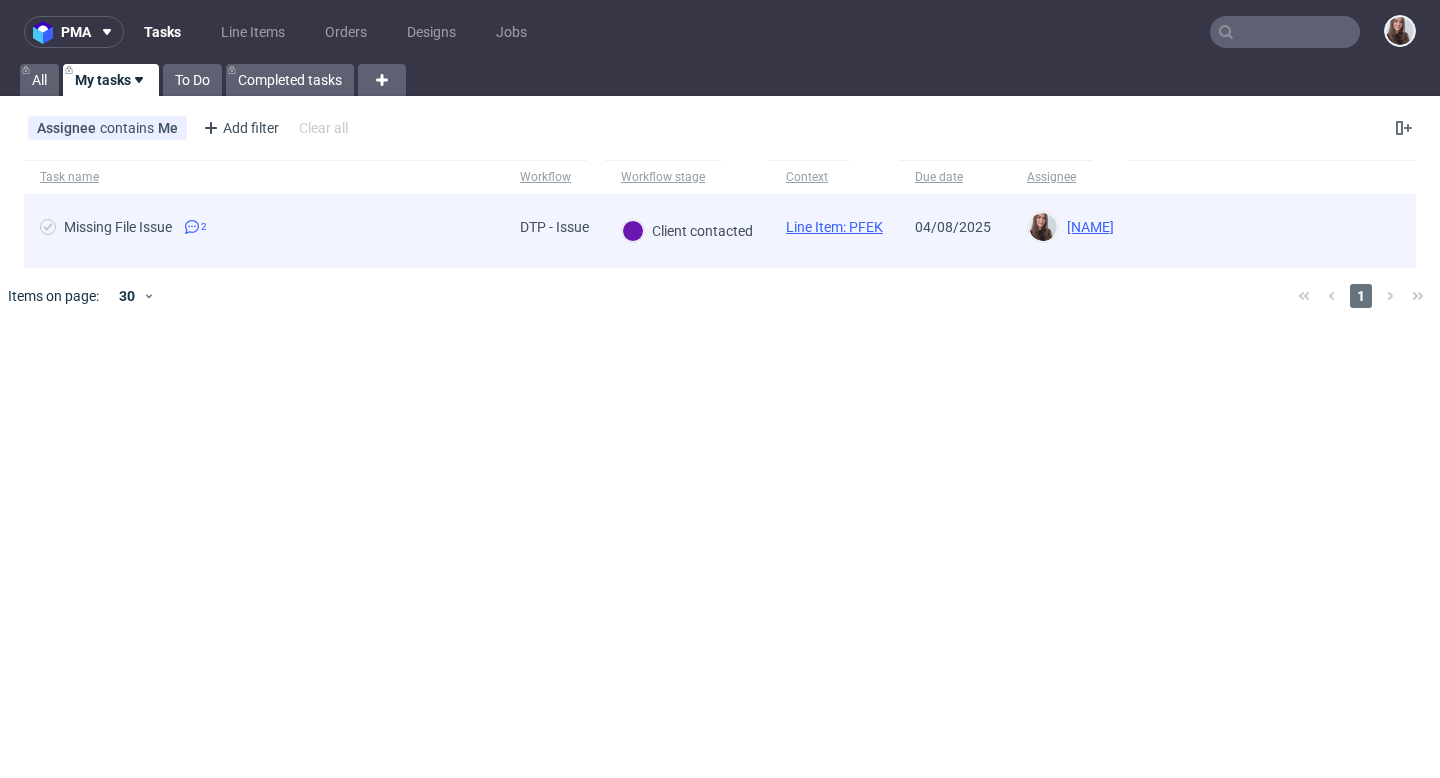 click on "Client contacted" at bounding box center [687, 231] 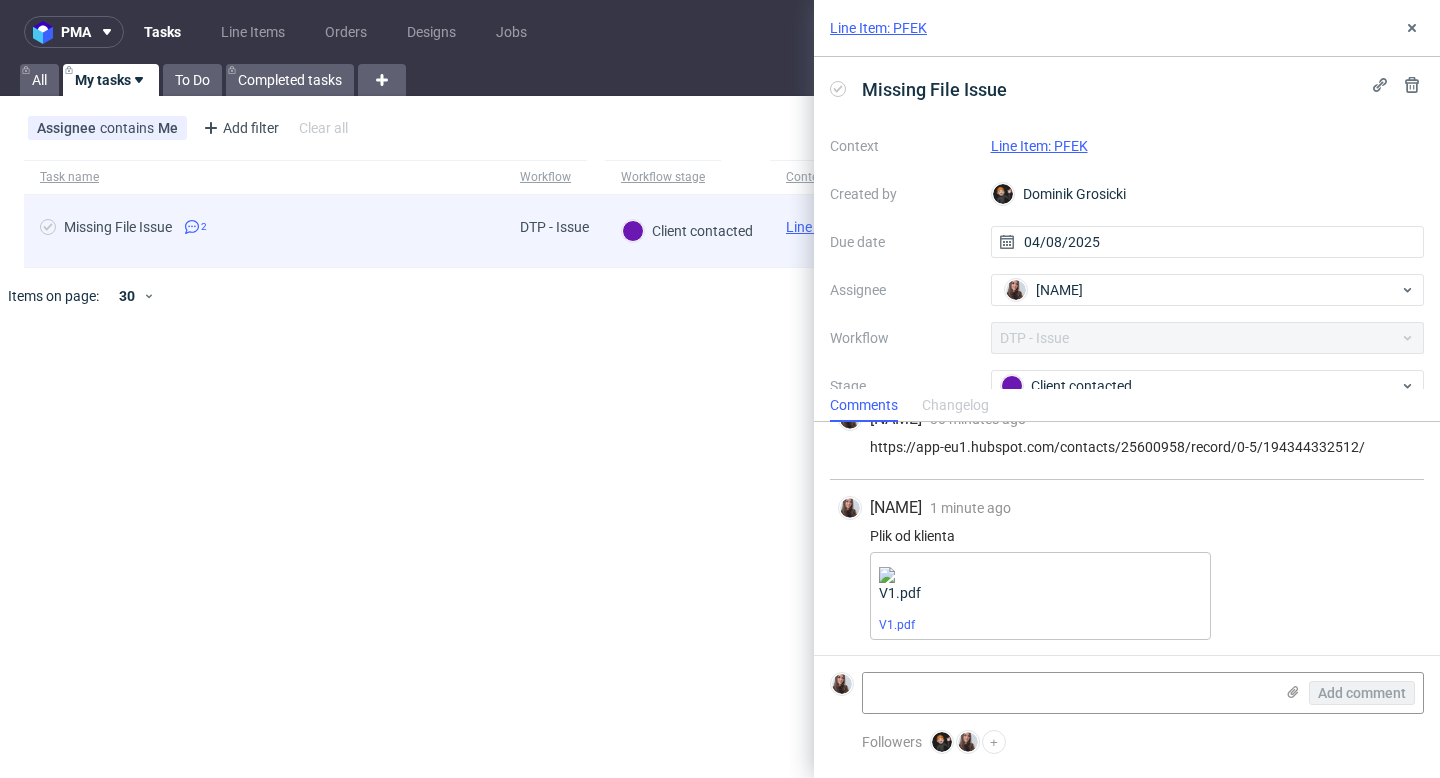 scroll, scrollTop: 32, scrollLeft: 0, axis: vertical 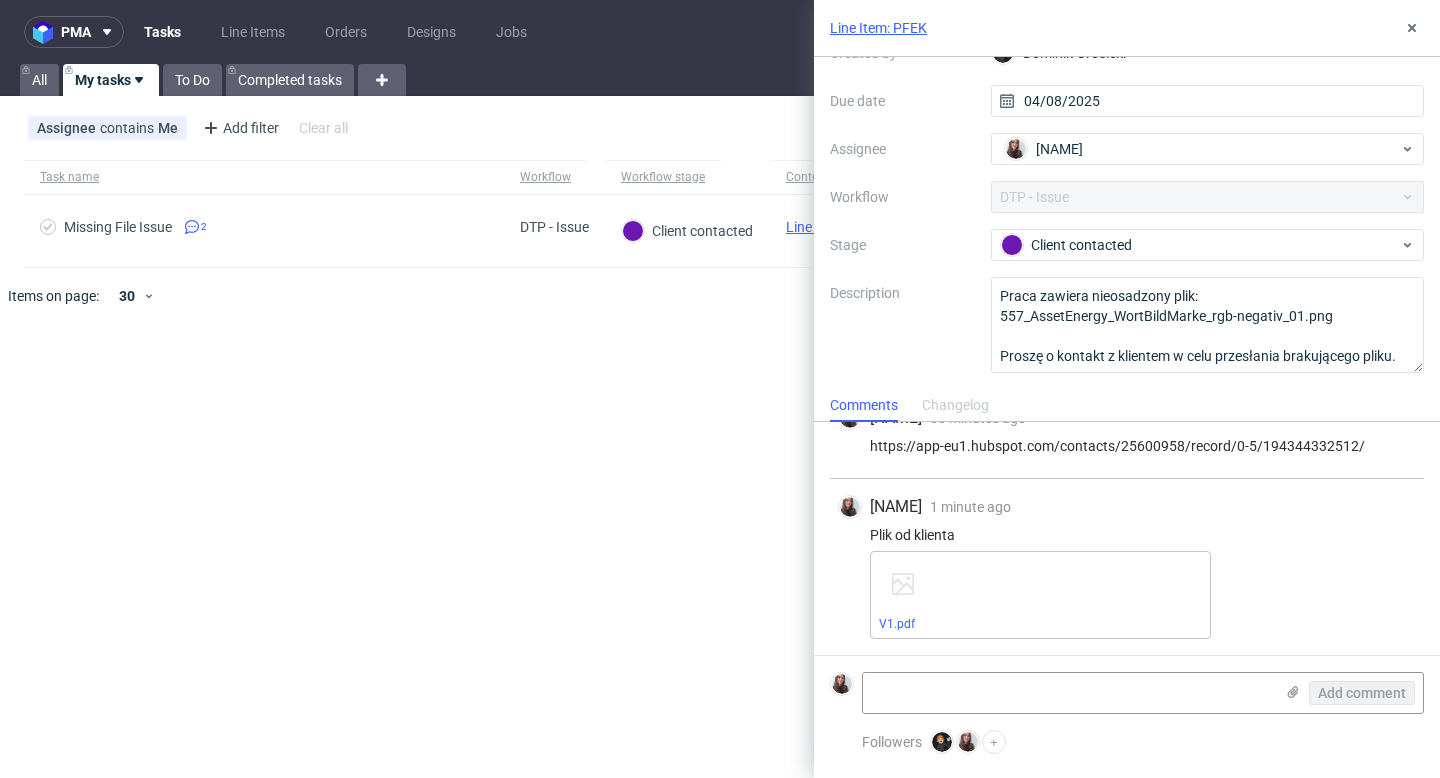 click on "pma Tasks Line Items Orders Designs Jobs All My tasks To Do Completed tasks Assignee contains Me Add filter Hide filters Clear all Task name Workflow Workflow stage Context Due date Assignee Missing File Issue 2 DTP - Issue Client contacted Line Item: PFEK 04/08/2025 Sandra Beśka Sandra Beśka Items on page: 30 1 Line Item: PFEK Missing File Issue Context Line Item: PFEK Created by Dominik Grosicki Due date 04/08/2025 Assignee Sandra Beśka Workflow DTP - Issue Stage Client contacted Description Praca zawiera nieosadzony plik:
557_AssetEnergy_WortBildMarke_rgb-negativ_01.png
Proszę o kontakt z klientem w celu przesłania brakującego pliku.
Comments Changelog Sandra Beśka 30 minutes ago 4th Aug 2025, 13:10 https://app-eu1.hubspot.com/contacts/25600958/record/0-5/194344332512/ Sandra Beśka 1 minute ago 4th Aug 2025, 13:38 Plik od klienta V1.pdf Add comment Followers Dominik Grosicki Sandra Beśka +" at bounding box center [720, 389] 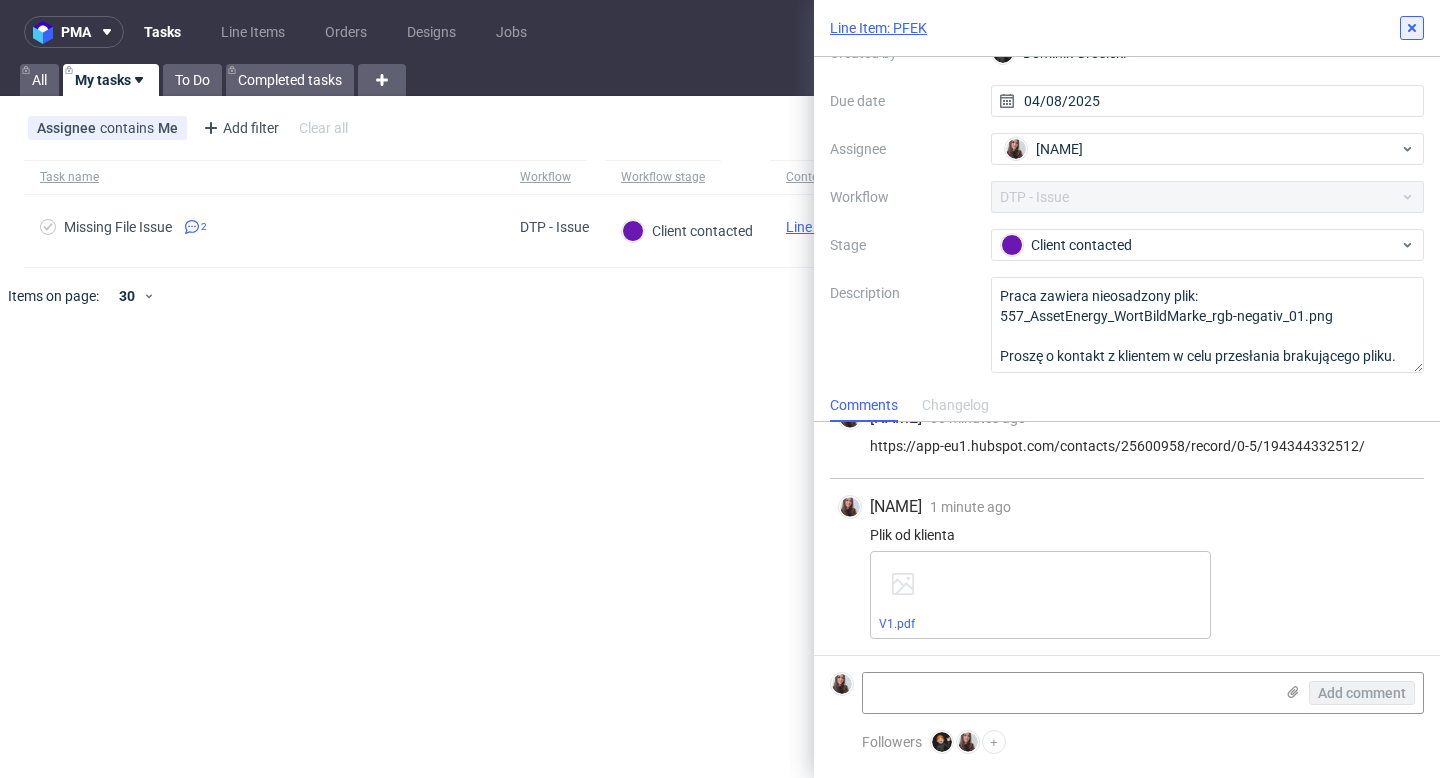 click 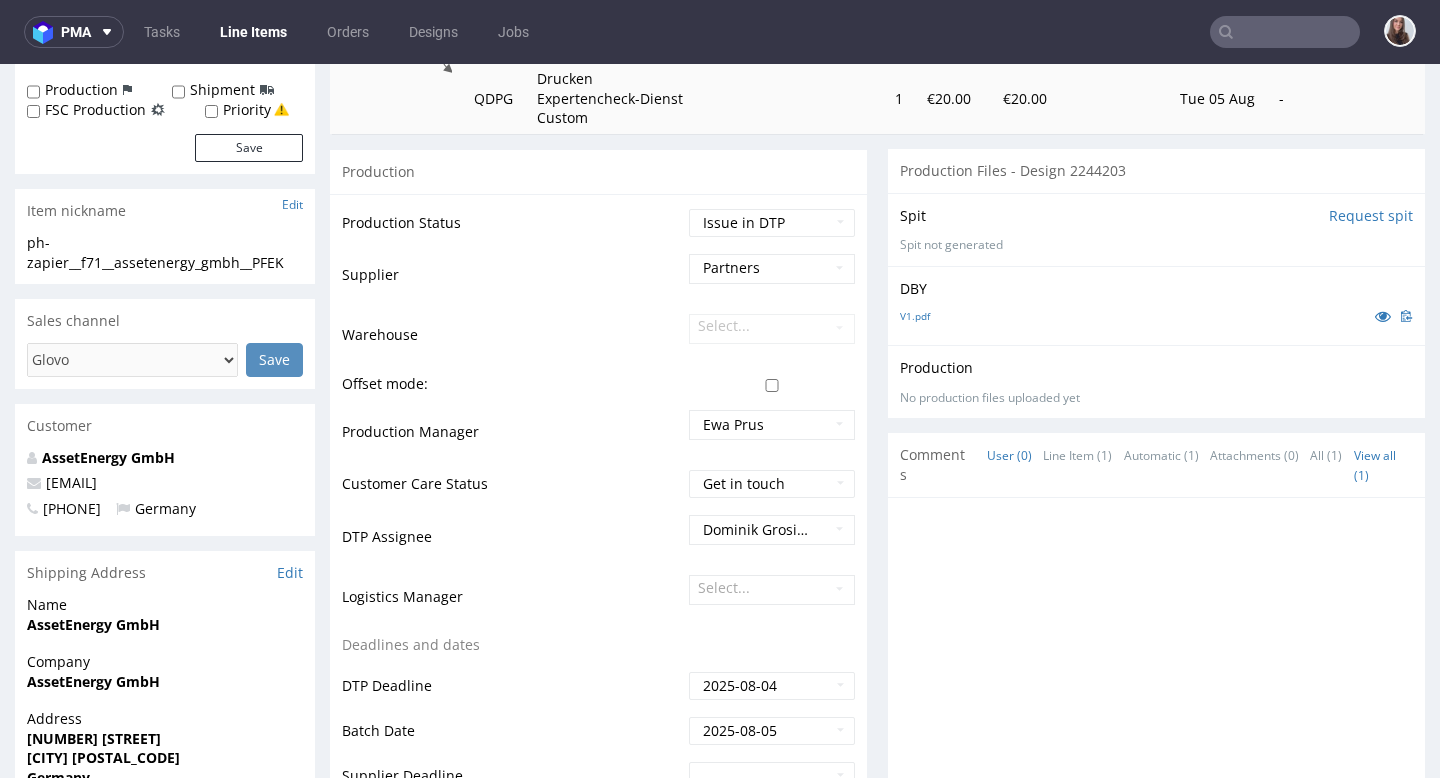 scroll, scrollTop: 330, scrollLeft: 0, axis: vertical 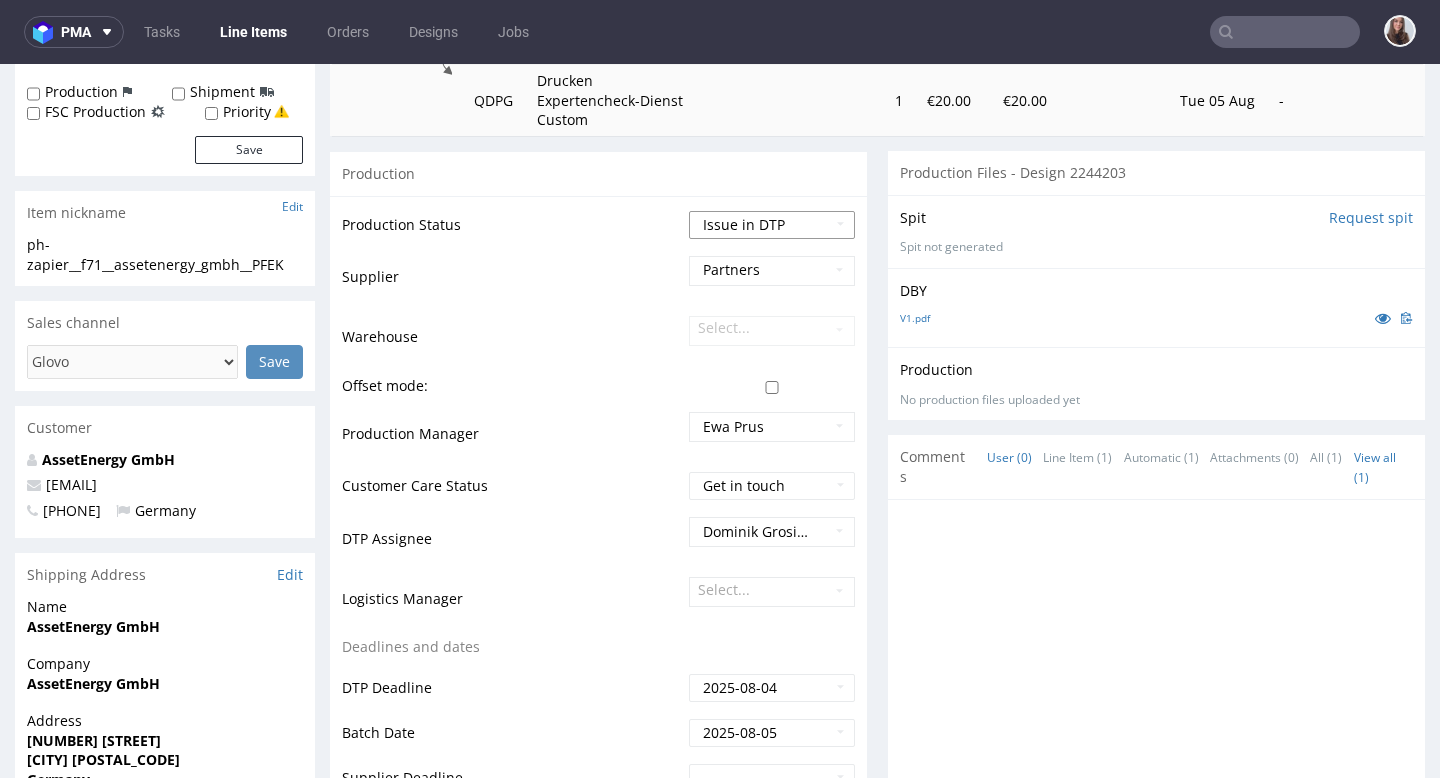 click on "Waiting for Artwork
Waiting for Diecut
Waiting for Mockup Waiting for DTP
Waiting for DTP Double Check
DTP DC Done
In DTP
Issue in DTP
DTP Client Approval Needed
DTP Client Approval Pending
DTP Client Approval Rejected
Back for DTP
DTP Verification Needed
DTP Production Ready In Production
Sent to Fulfillment
Issue in Production
Sent to Warehouse Fulfillment
Production Complete" at bounding box center [772, 225] 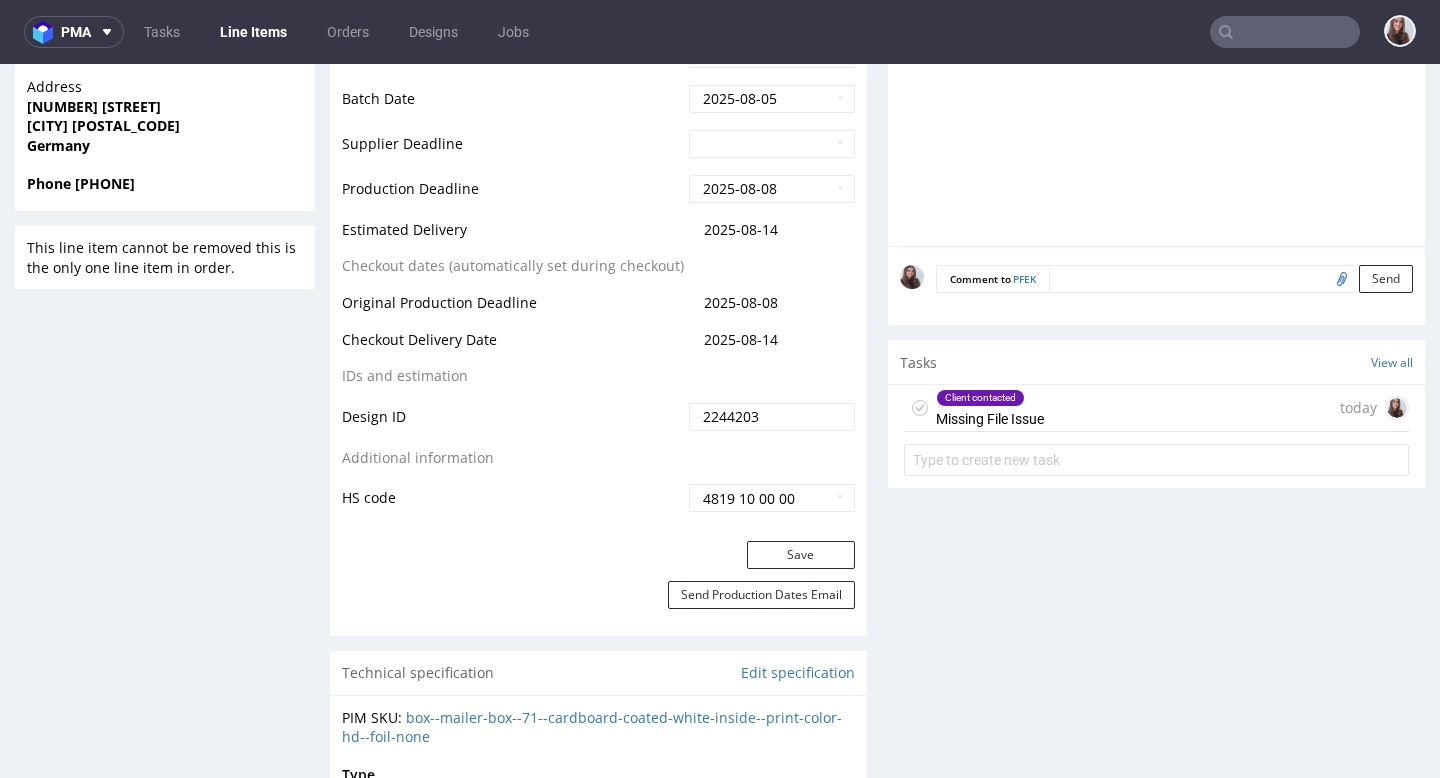 scroll, scrollTop: 966, scrollLeft: 0, axis: vertical 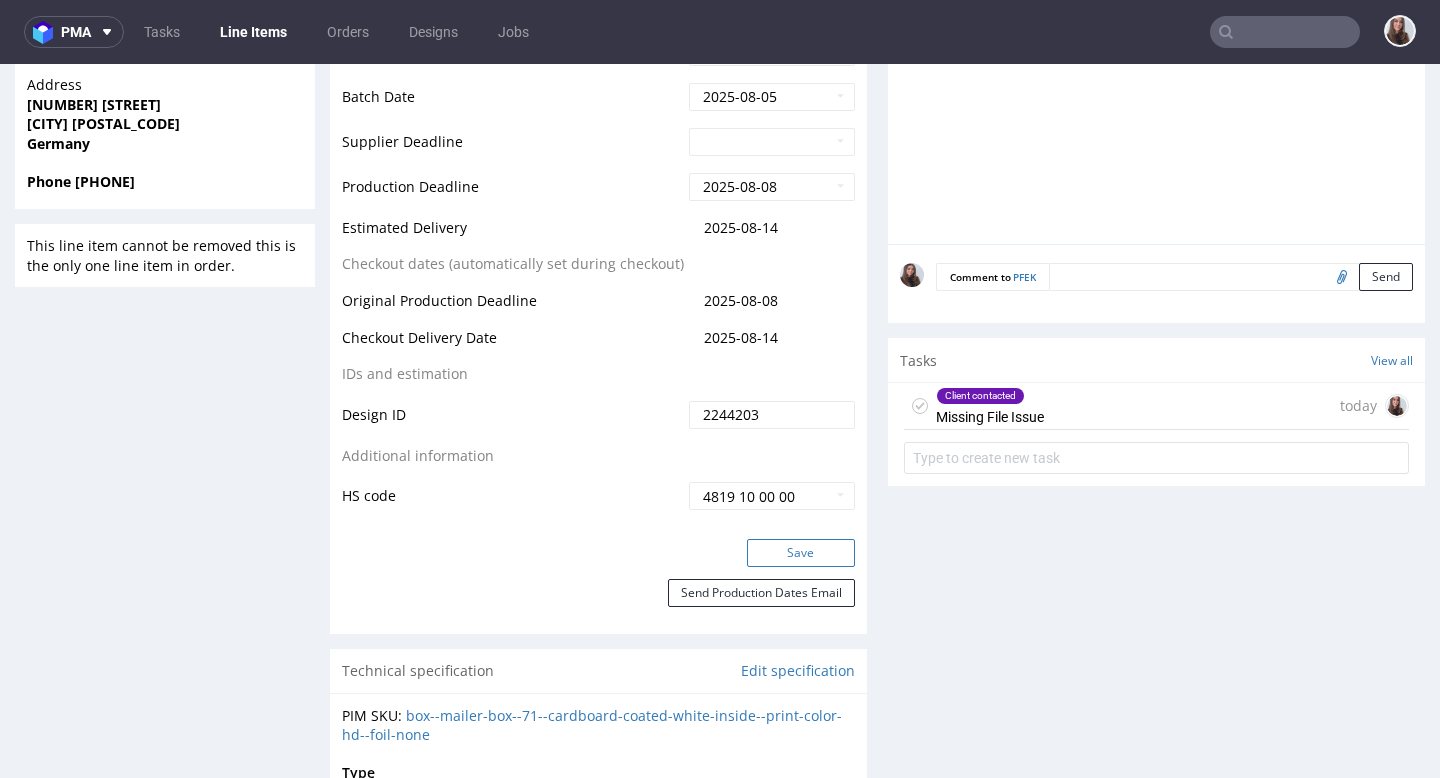 click on "Save" at bounding box center (801, 553) 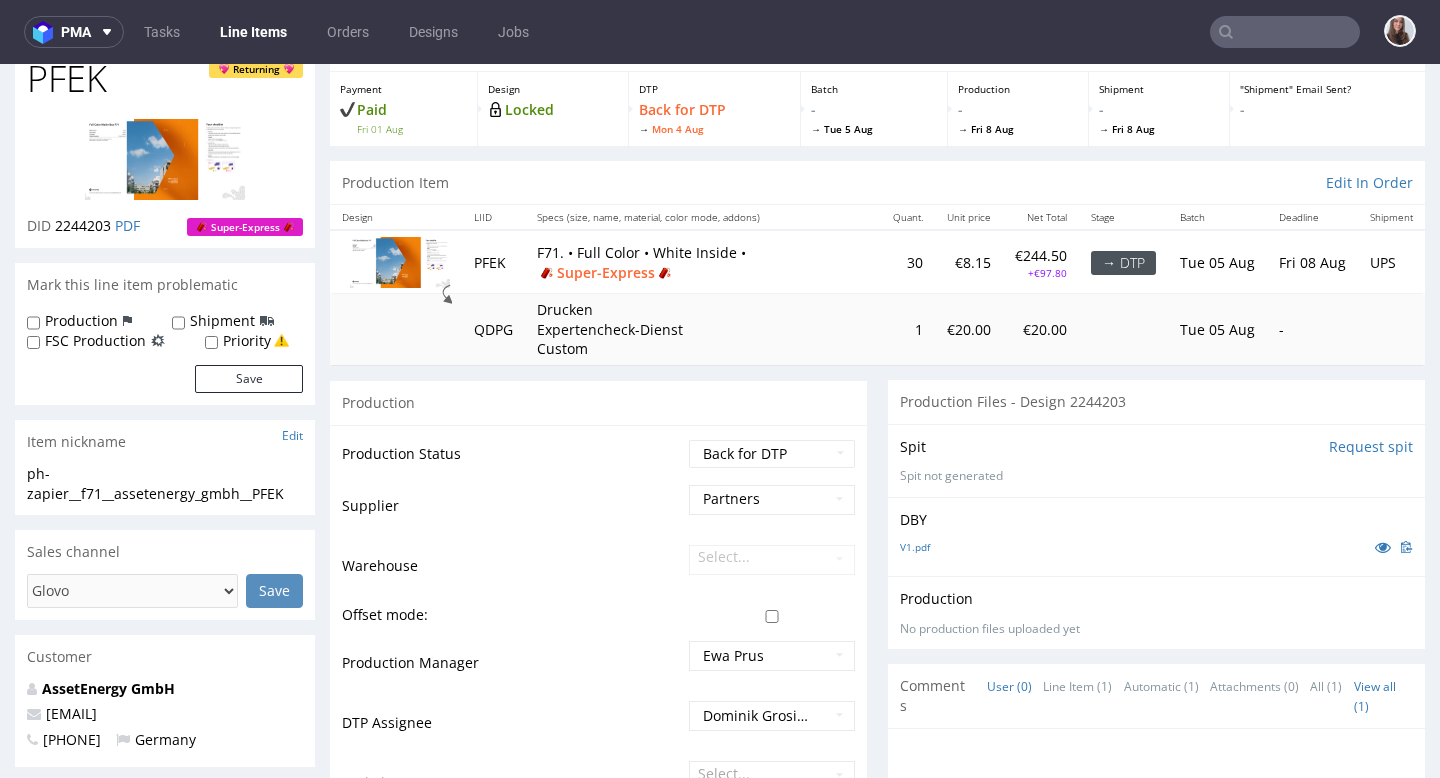 scroll, scrollTop: 102, scrollLeft: 0, axis: vertical 